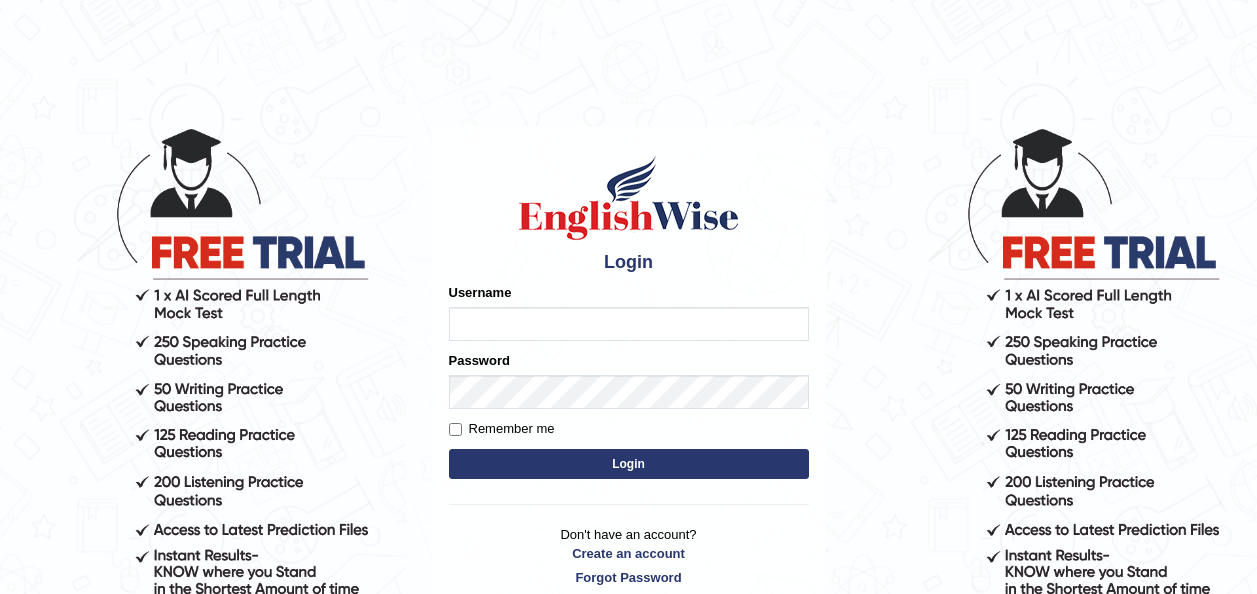 scroll, scrollTop: 0, scrollLeft: 0, axis: both 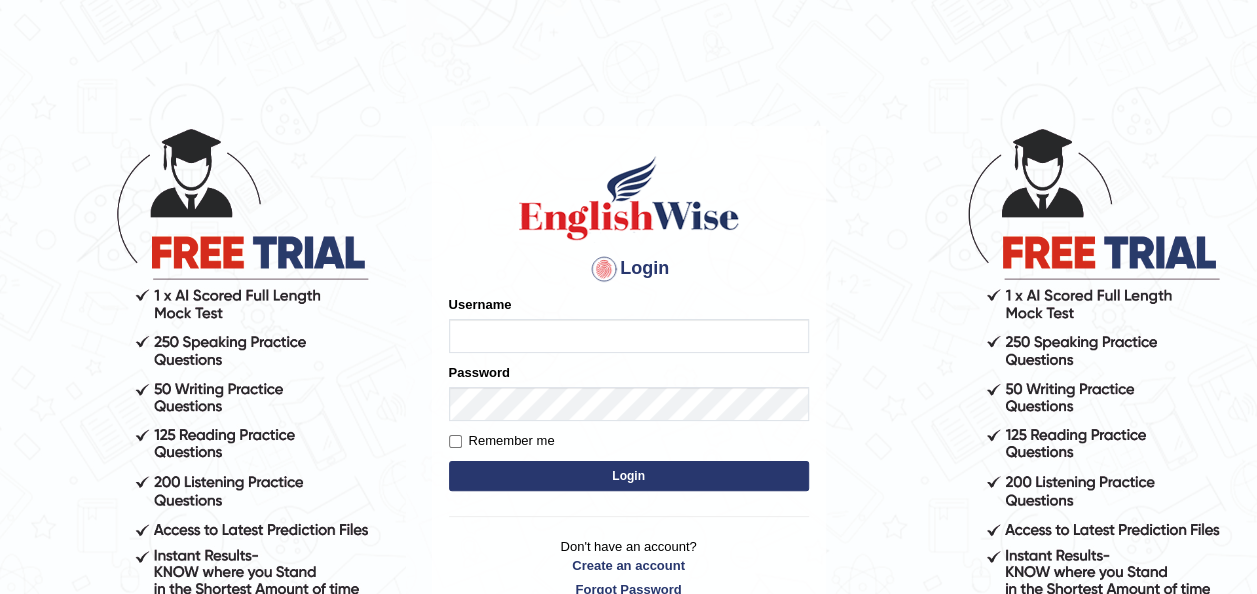 type on "sibghatullahbabar" 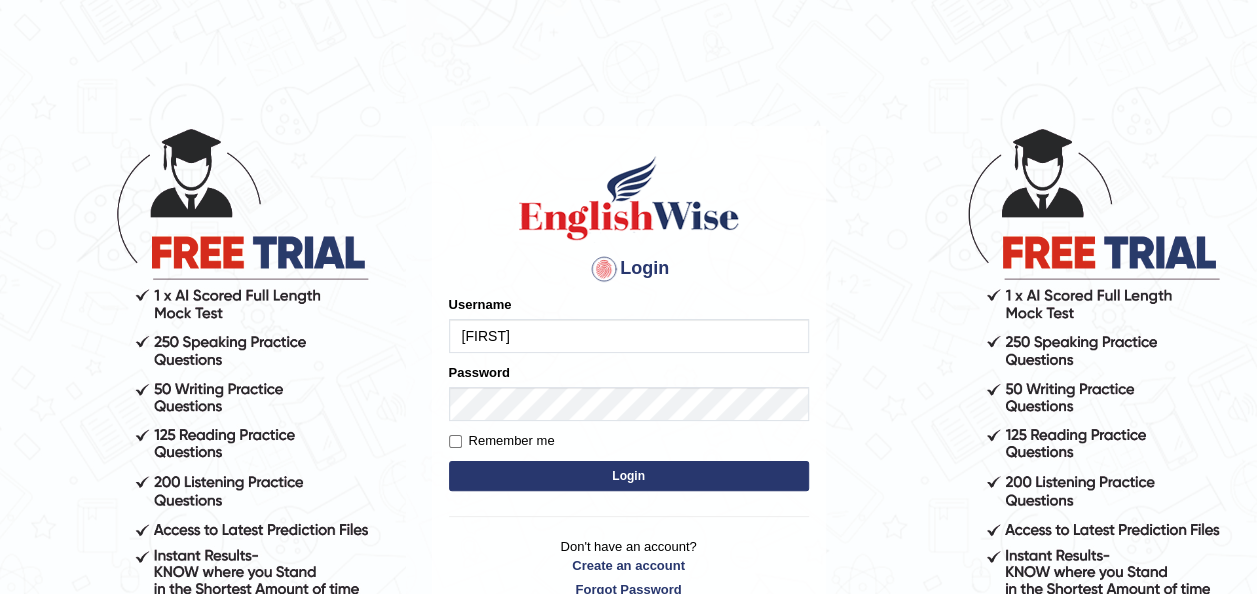 click on "Login" at bounding box center (629, 476) 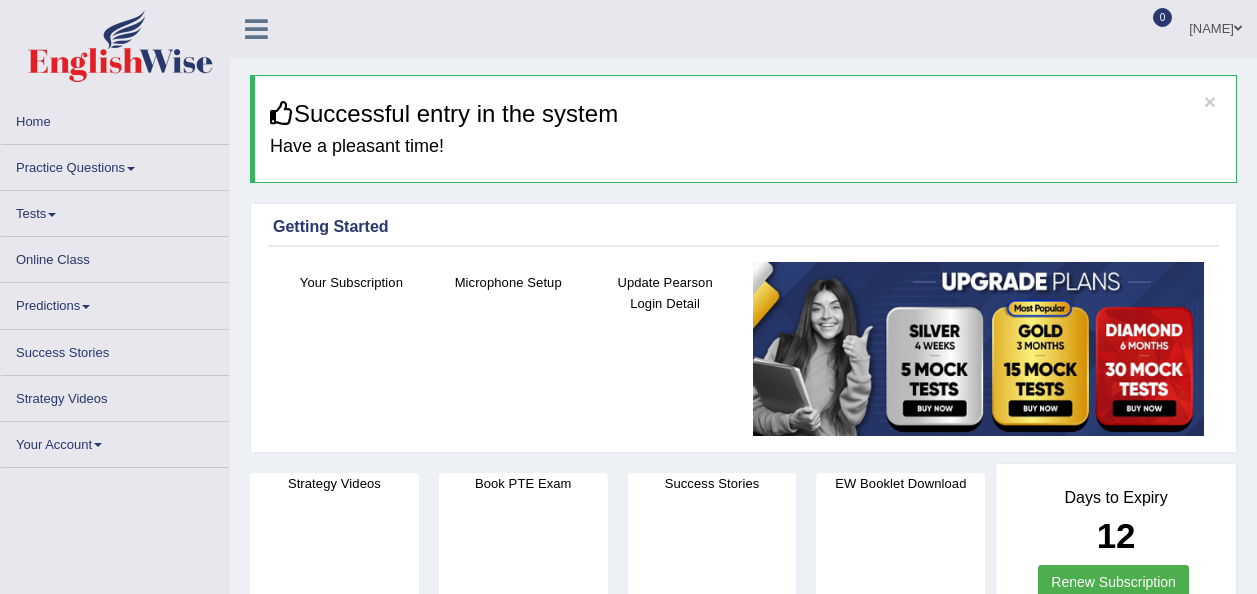 scroll, scrollTop: 0, scrollLeft: 0, axis: both 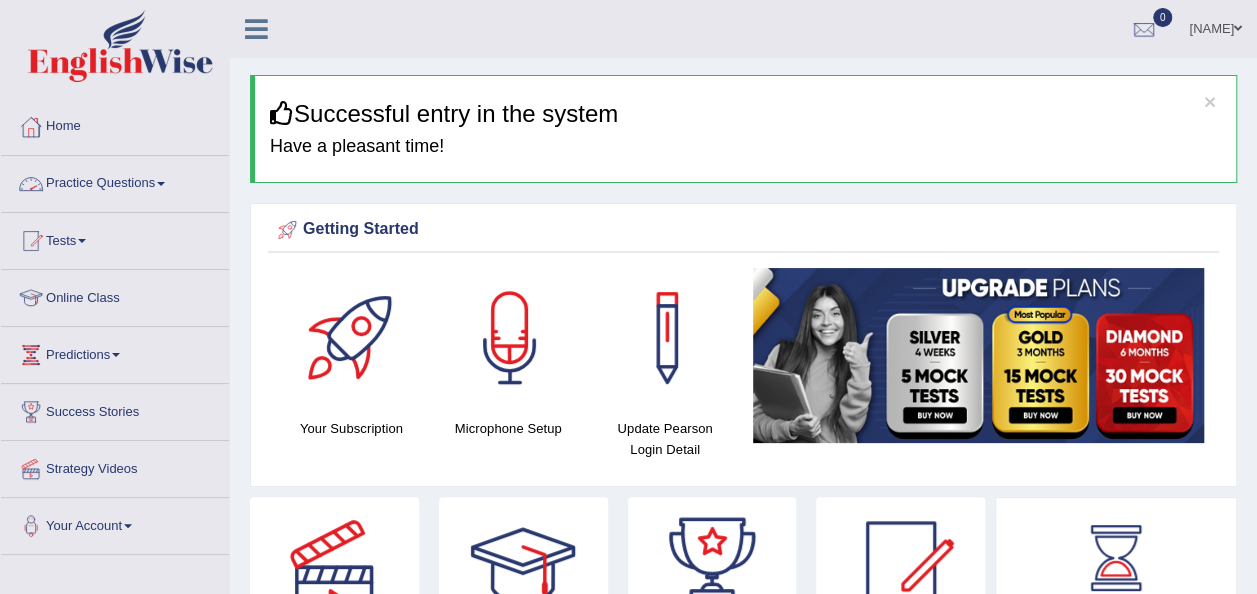 click on "Practice Questions" at bounding box center (115, 181) 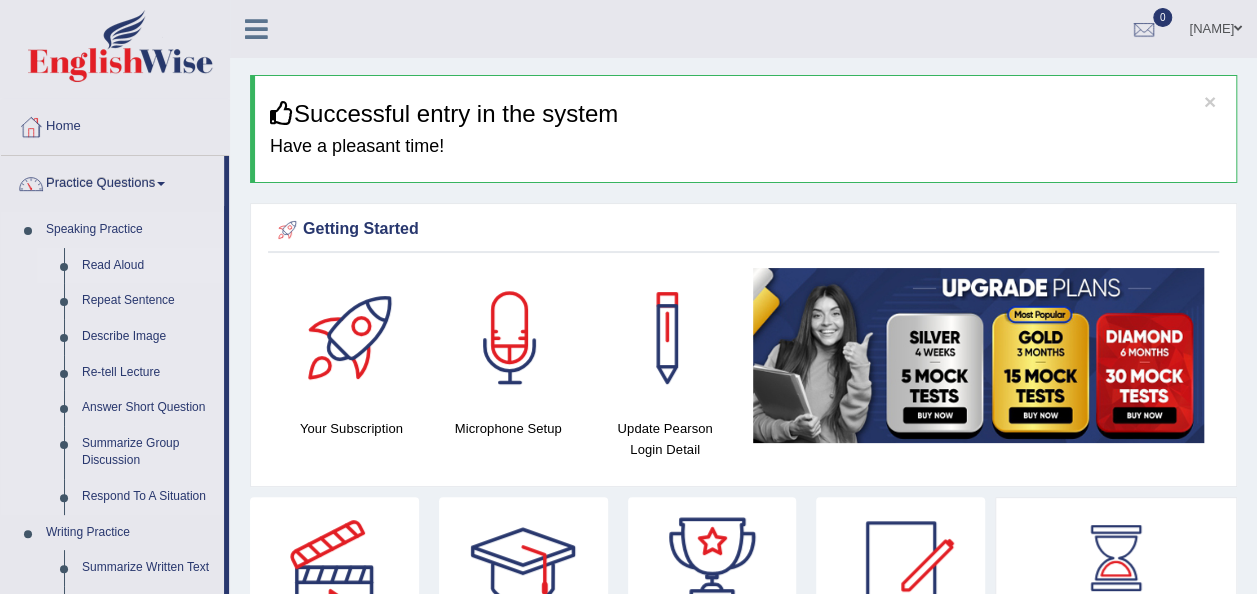click on "Read Aloud" at bounding box center [148, 266] 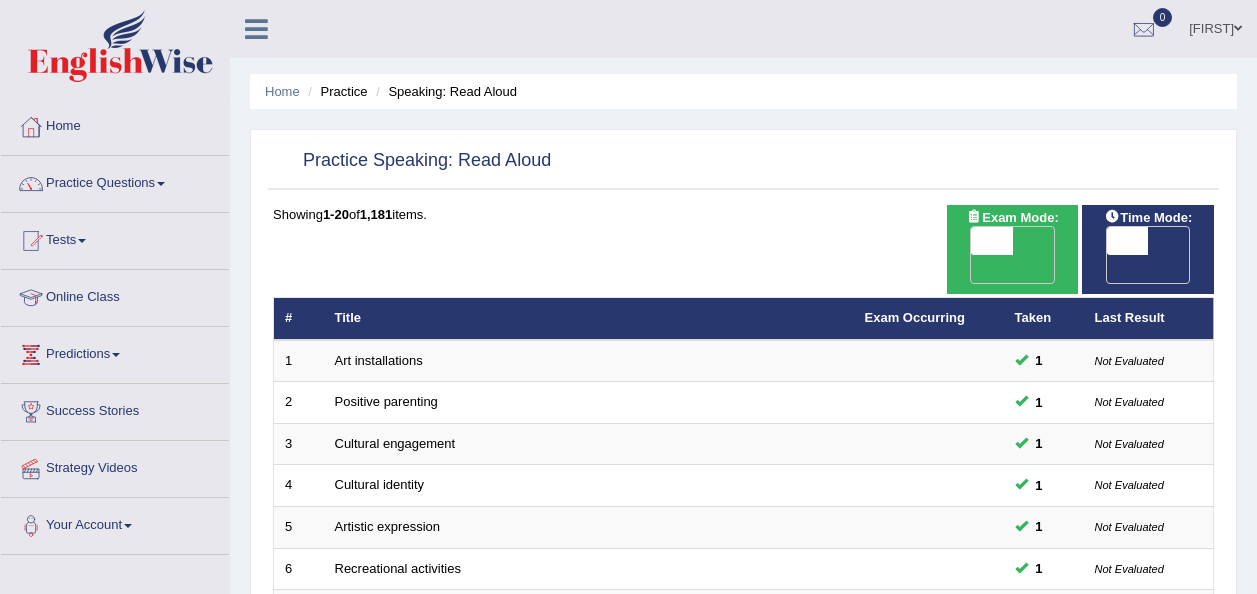 scroll, scrollTop: 0, scrollLeft: 0, axis: both 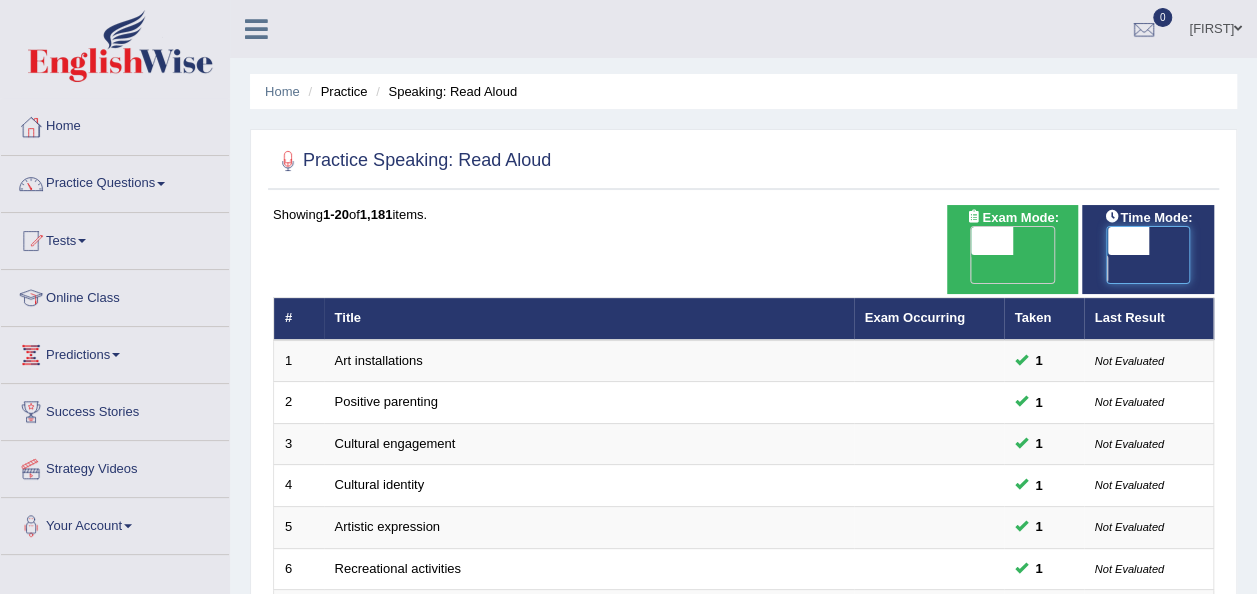 click at bounding box center (1128, 241) 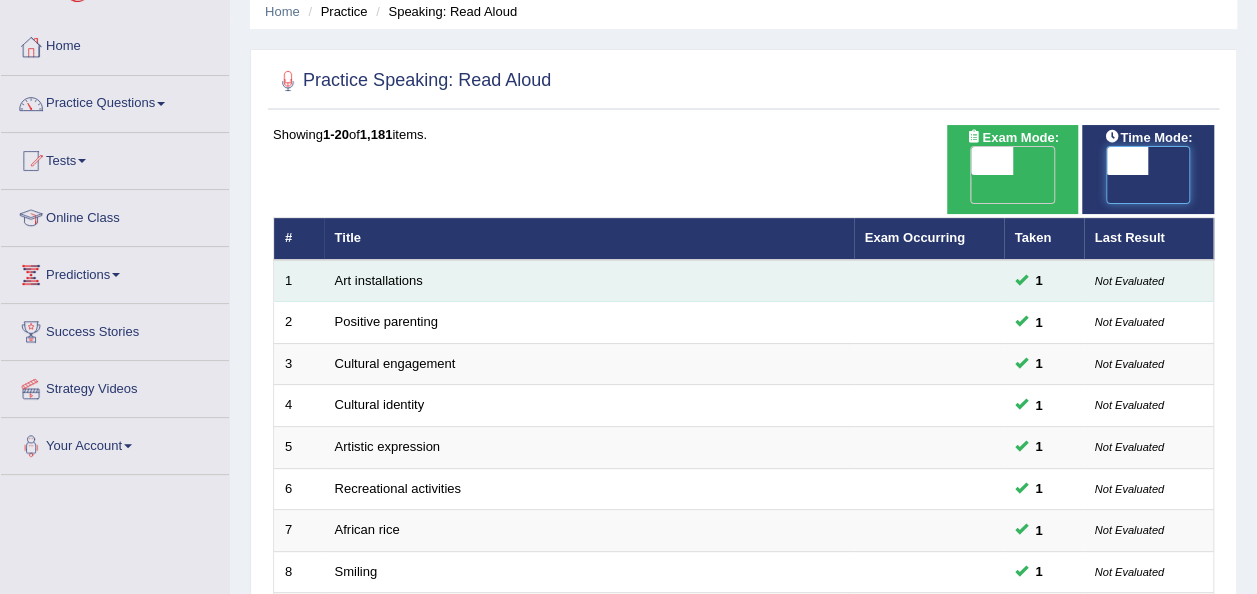 scroll, scrollTop: 0, scrollLeft: 0, axis: both 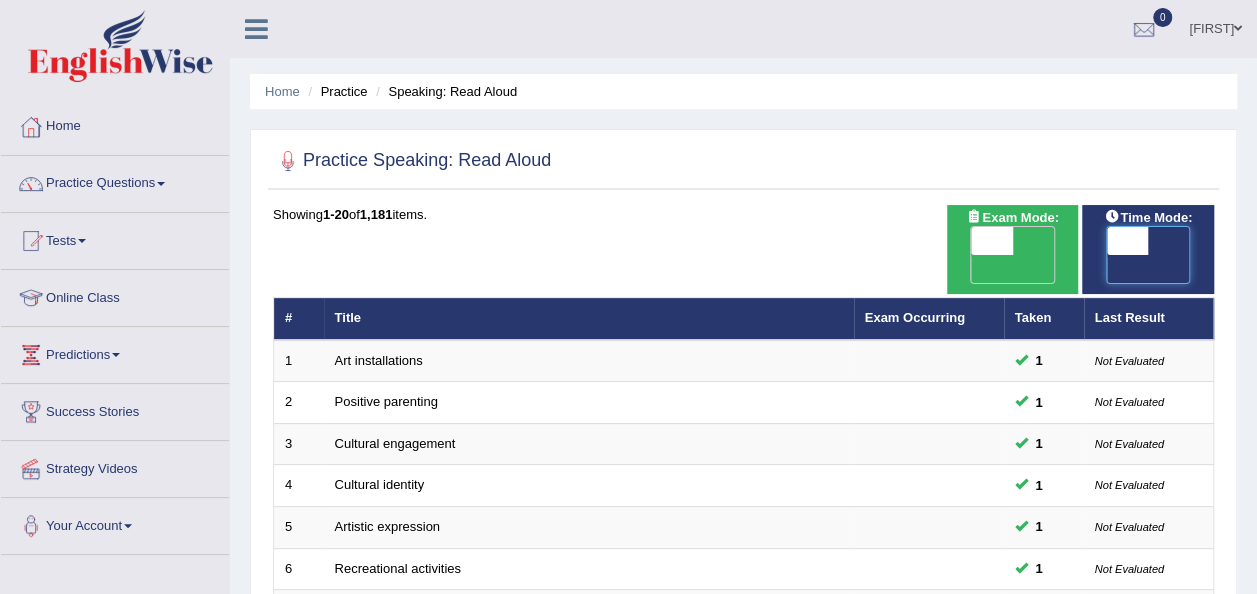 click on "OFF" at bounding box center (1086, 269) 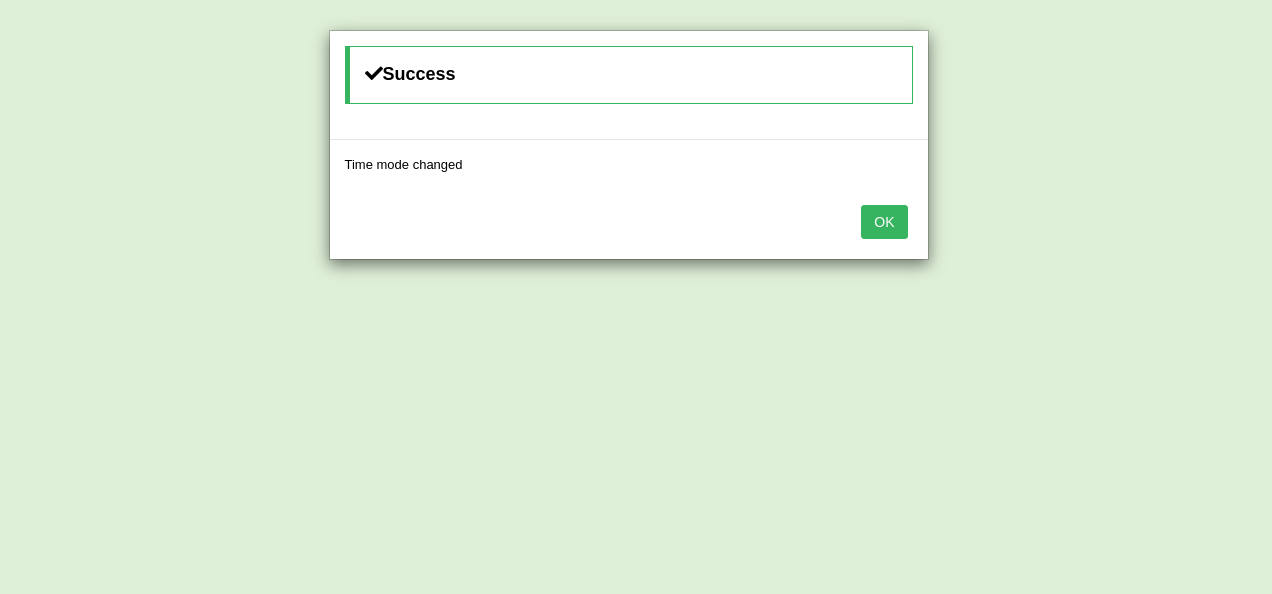 click on "OK" at bounding box center (884, 222) 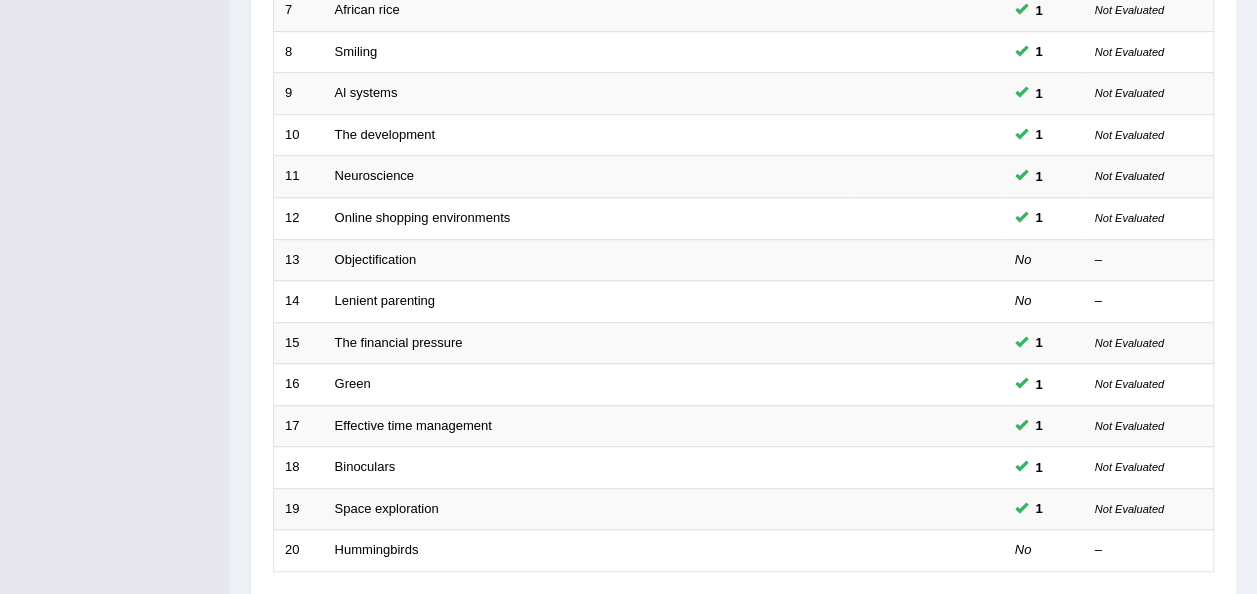 scroll, scrollTop: 720, scrollLeft: 0, axis: vertical 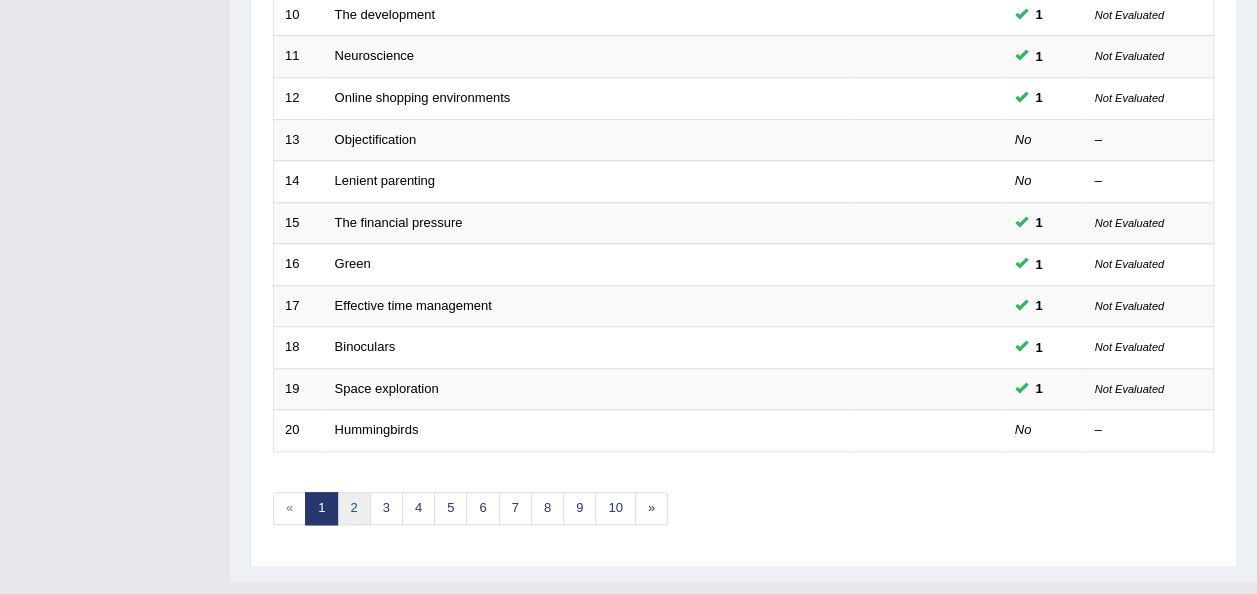 click on "2" at bounding box center [353, 508] 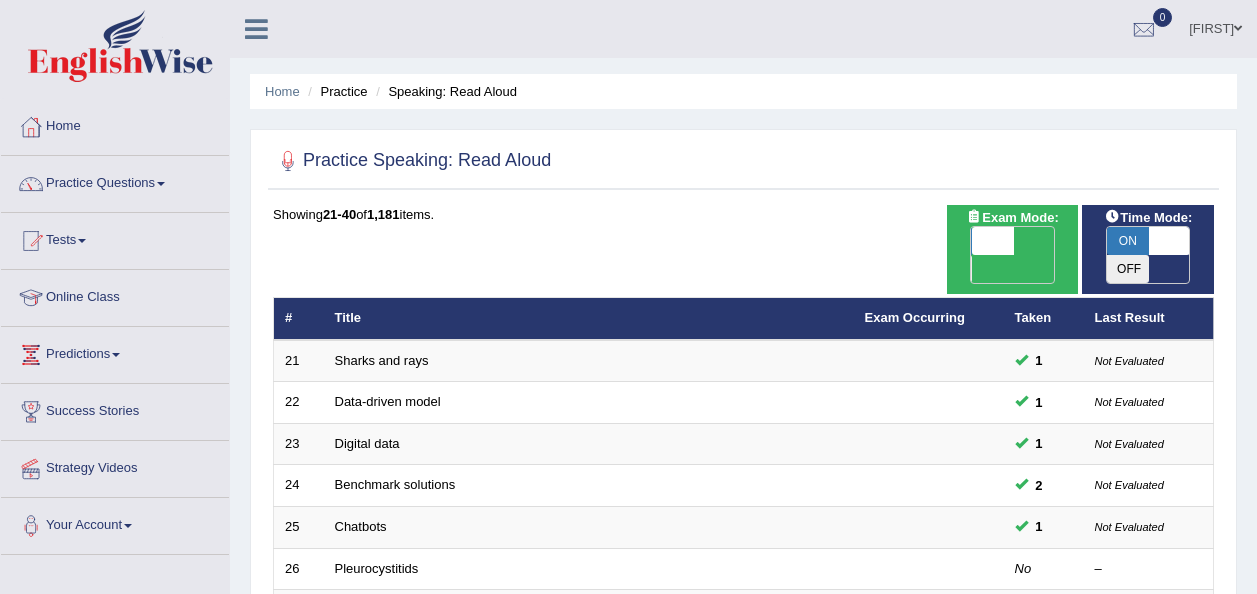 scroll, scrollTop: 0, scrollLeft: 0, axis: both 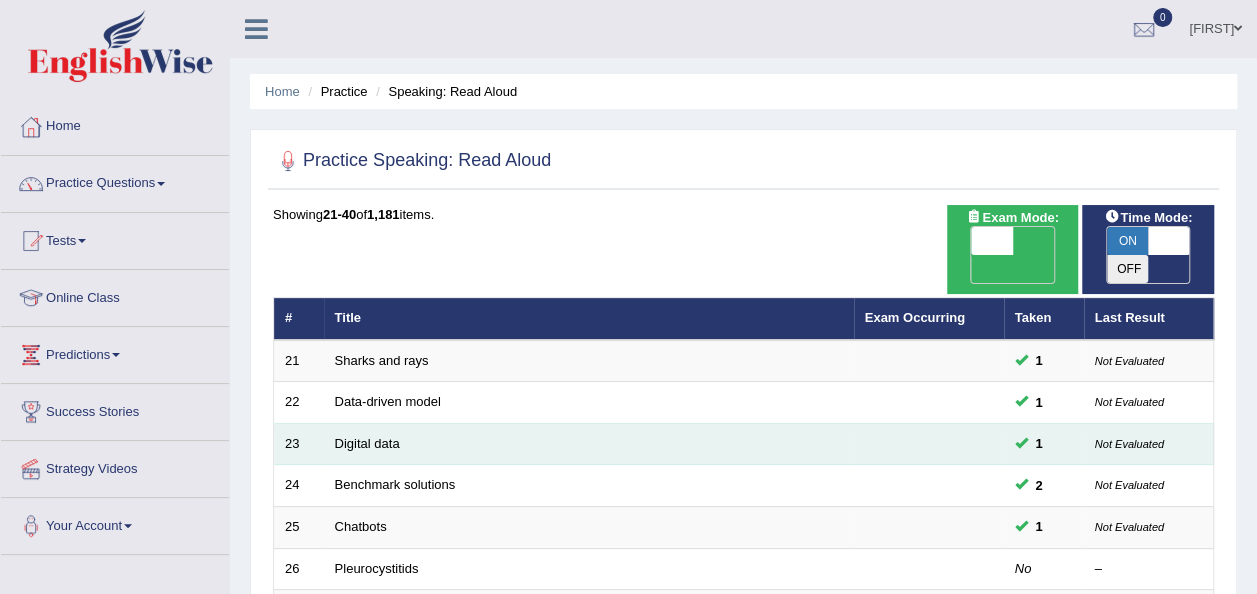 click on "Digital data" at bounding box center [589, 444] 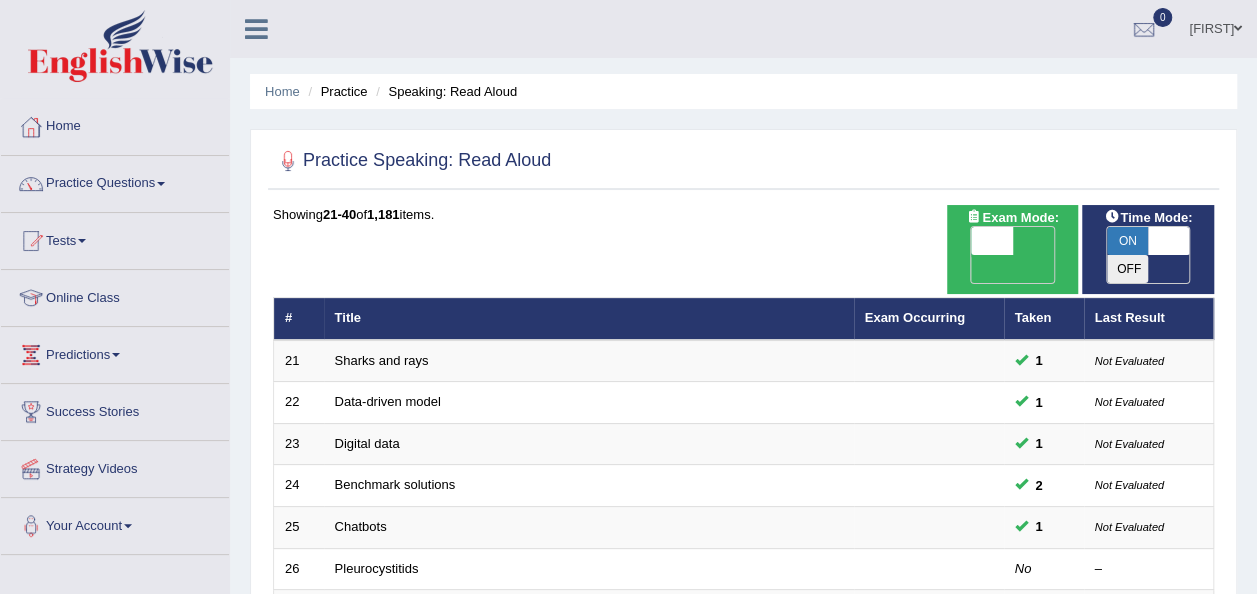 scroll, scrollTop: 720, scrollLeft: 0, axis: vertical 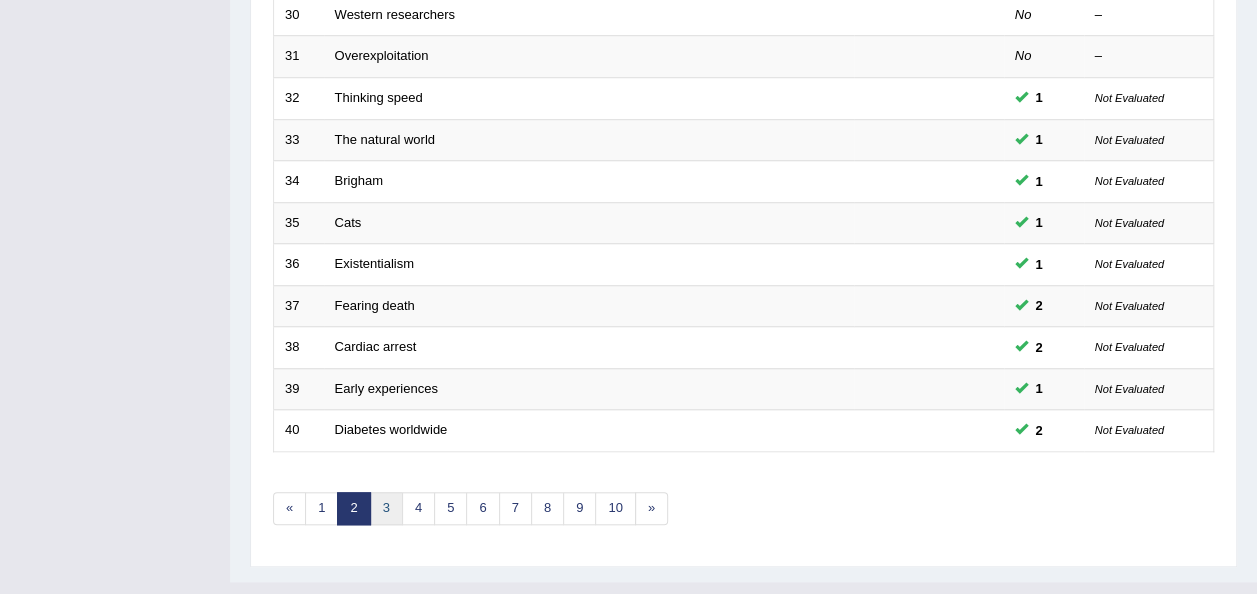 click on "3" at bounding box center [386, 508] 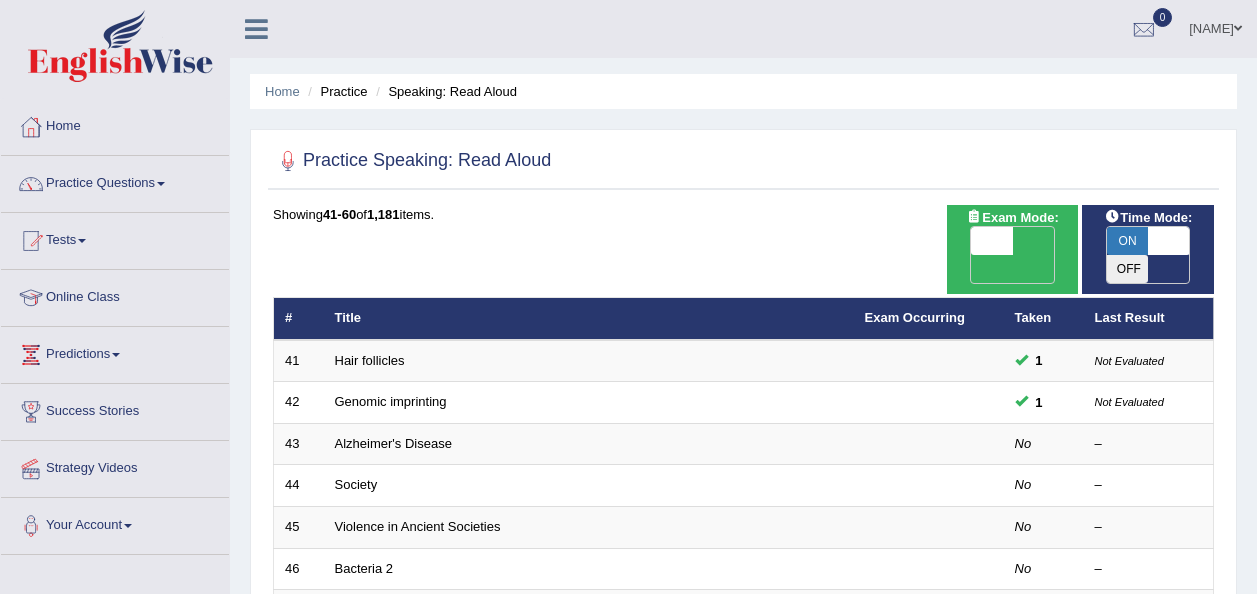 scroll, scrollTop: 0, scrollLeft: 0, axis: both 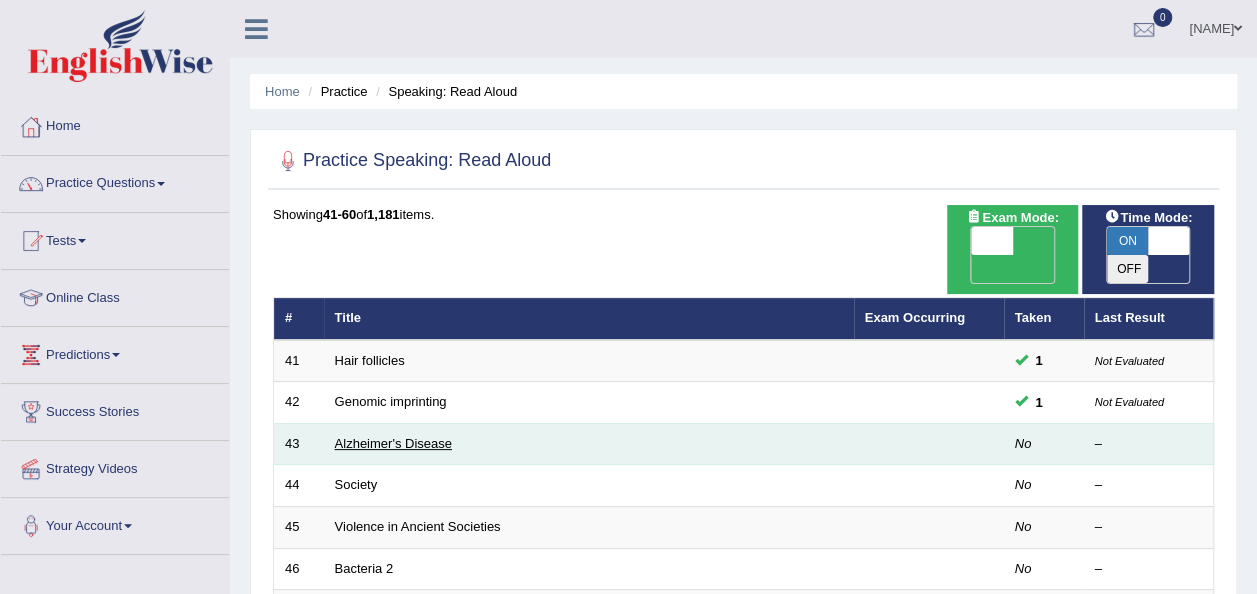 click on "Alzheimer's Disease" at bounding box center (393, 443) 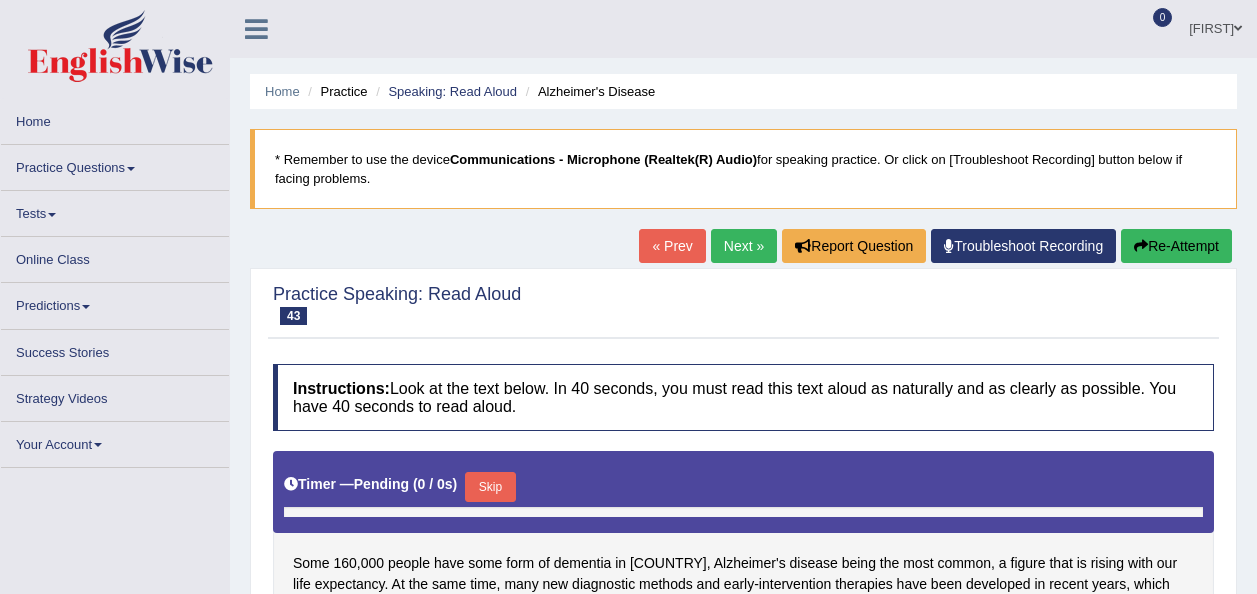 scroll, scrollTop: 0, scrollLeft: 0, axis: both 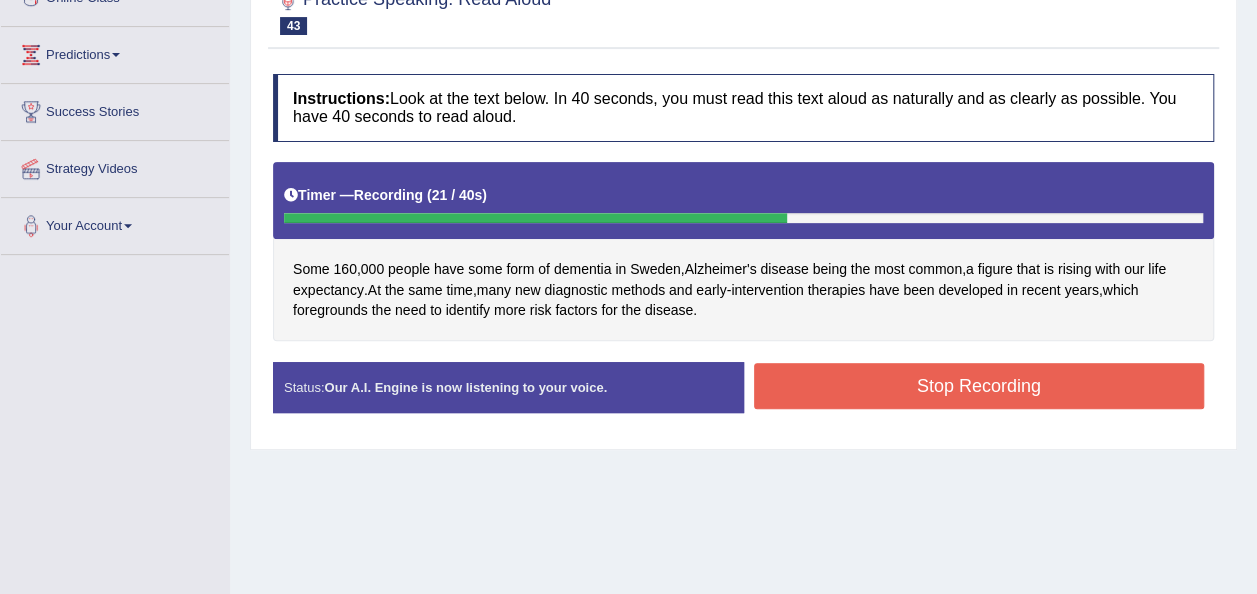 click on "Stop Recording" at bounding box center [979, 386] 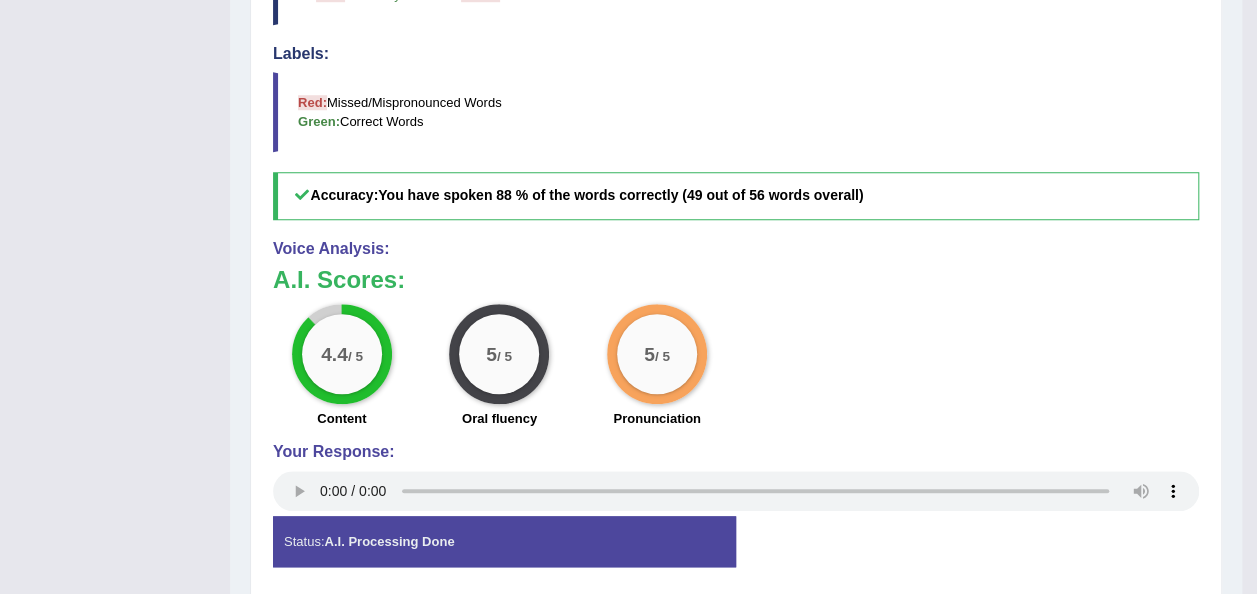 scroll, scrollTop: 844, scrollLeft: 0, axis: vertical 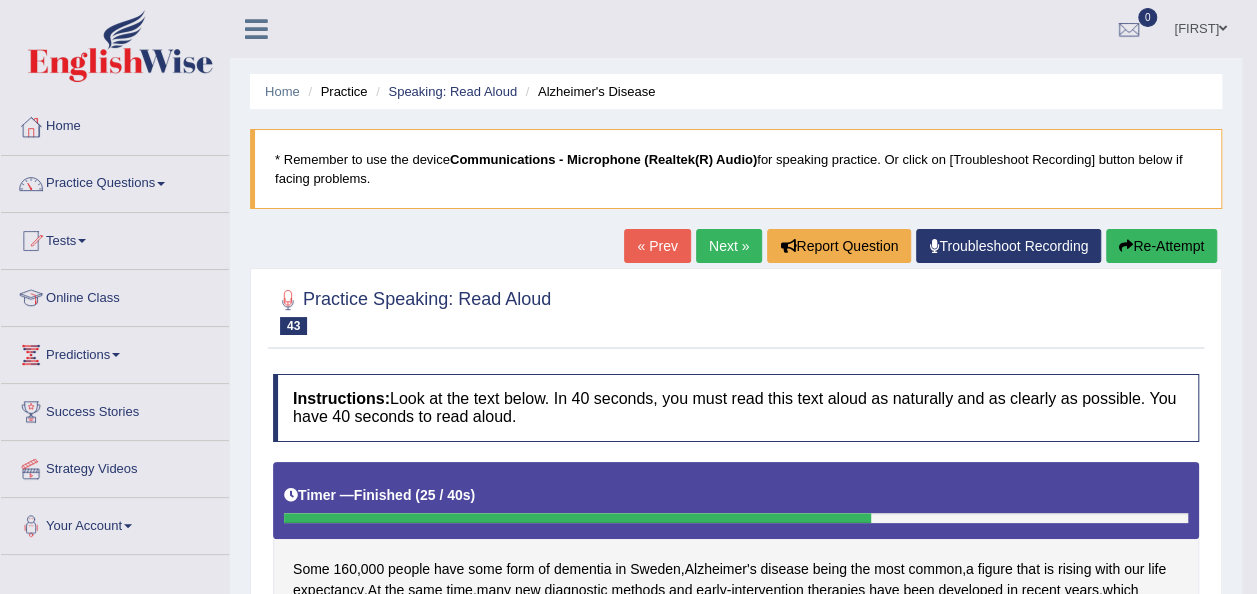 click on "Next »" at bounding box center (729, 246) 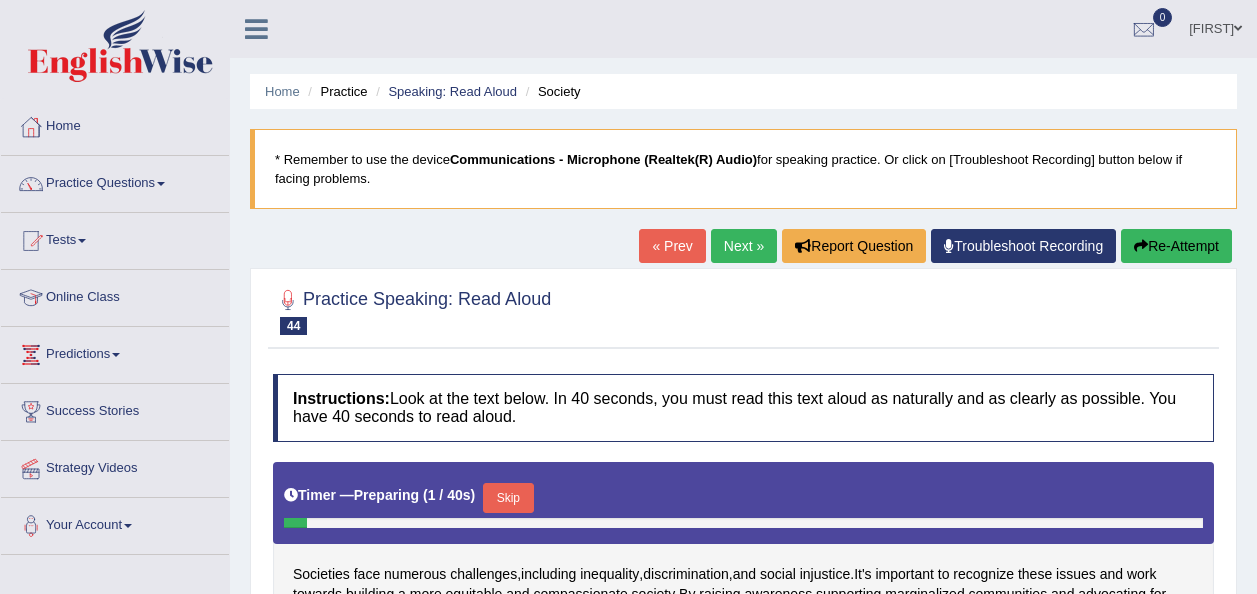 scroll, scrollTop: 300, scrollLeft: 0, axis: vertical 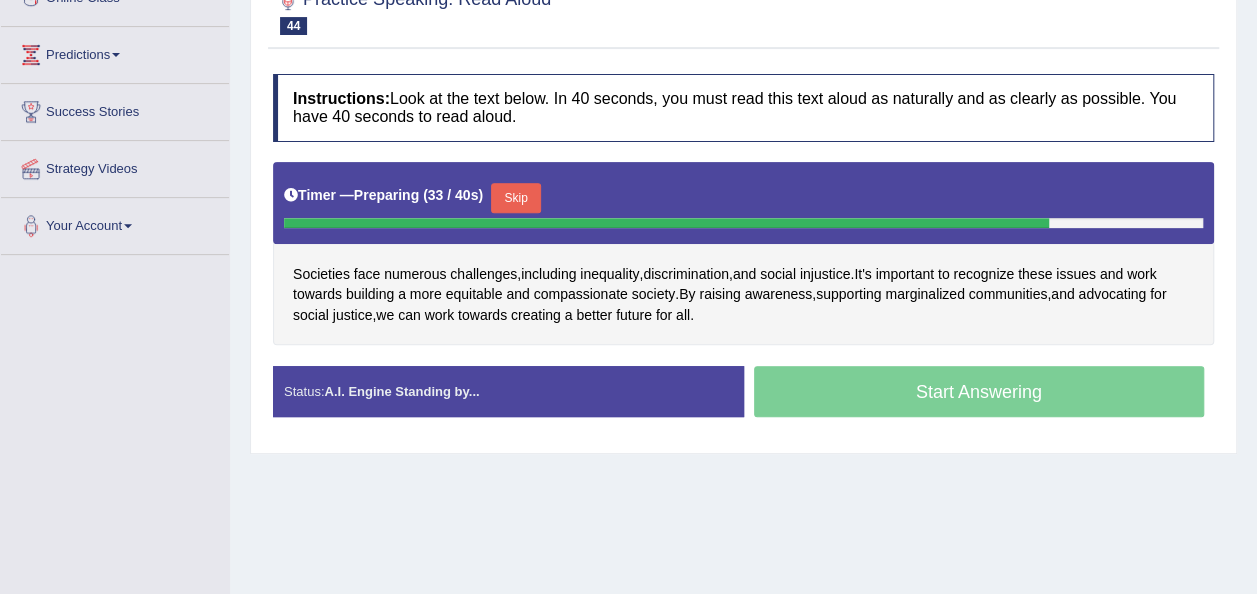 click on "Skip" at bounding box center [516, 198] 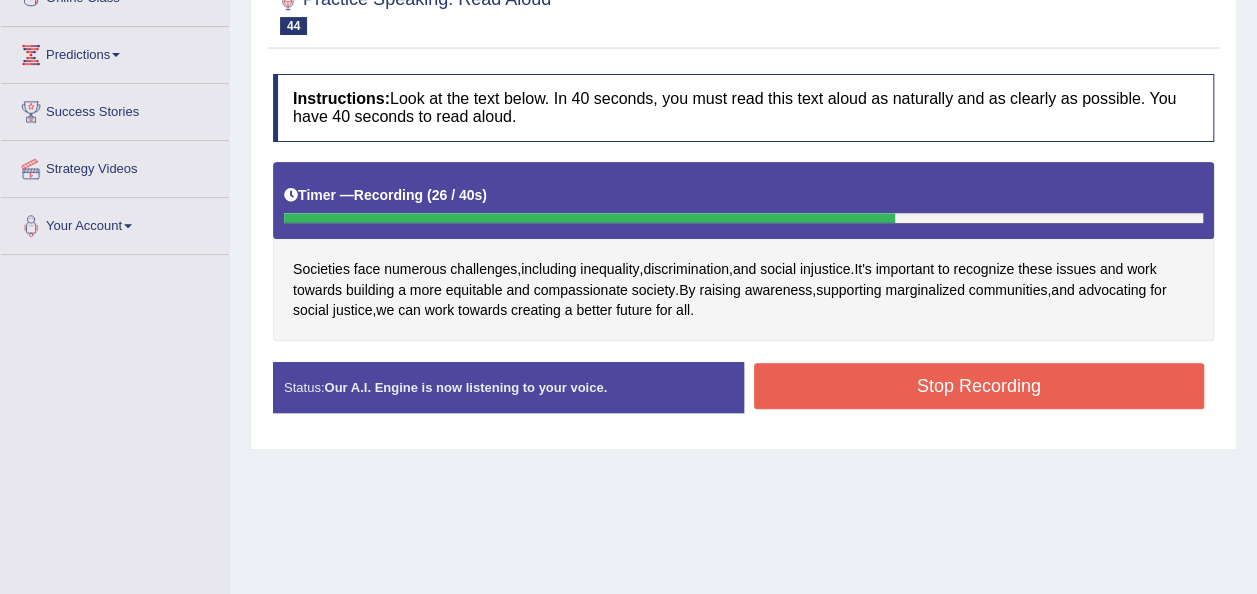 click on "Stop Recording" at bounding box center [979, 386] 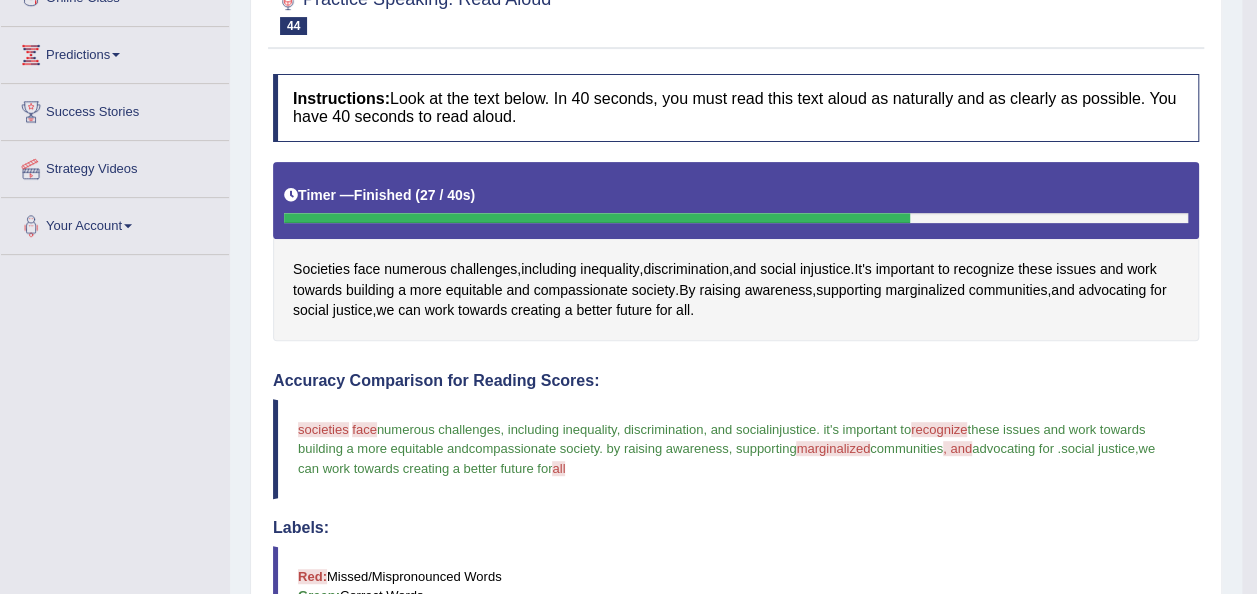 click on "Accuracy Comparison for Reading Scores: societies society   face is facing  numerous challenges ,    including inequality, discrimination ,    and social  just  injustice .    it's important to  recognize recognise  these issues and work towards building a more equitable and  competition  compassionate society .    by raising awareness, supporting  marginalized marginal marginalised  communities , and  an  advocating for   . social justice ,   we can work toward.  we can work towards creating a better future for  all life Labels:
Red:  Missed/Mispronounced Words
Green:  Correct Words
Accuracy:  You have spoken 87 % of the words correctly (41 out of 47 words overall)" at bounding box center [736, 533] 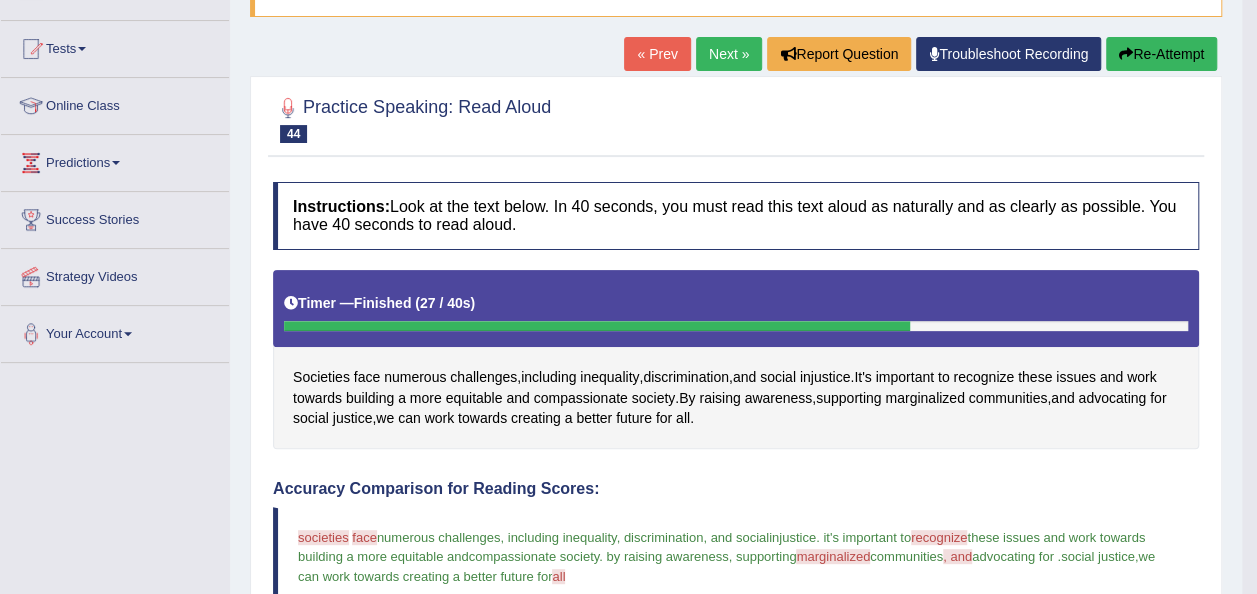 scroll, scrollTop: 0, scrollLeft: 0, axis: both 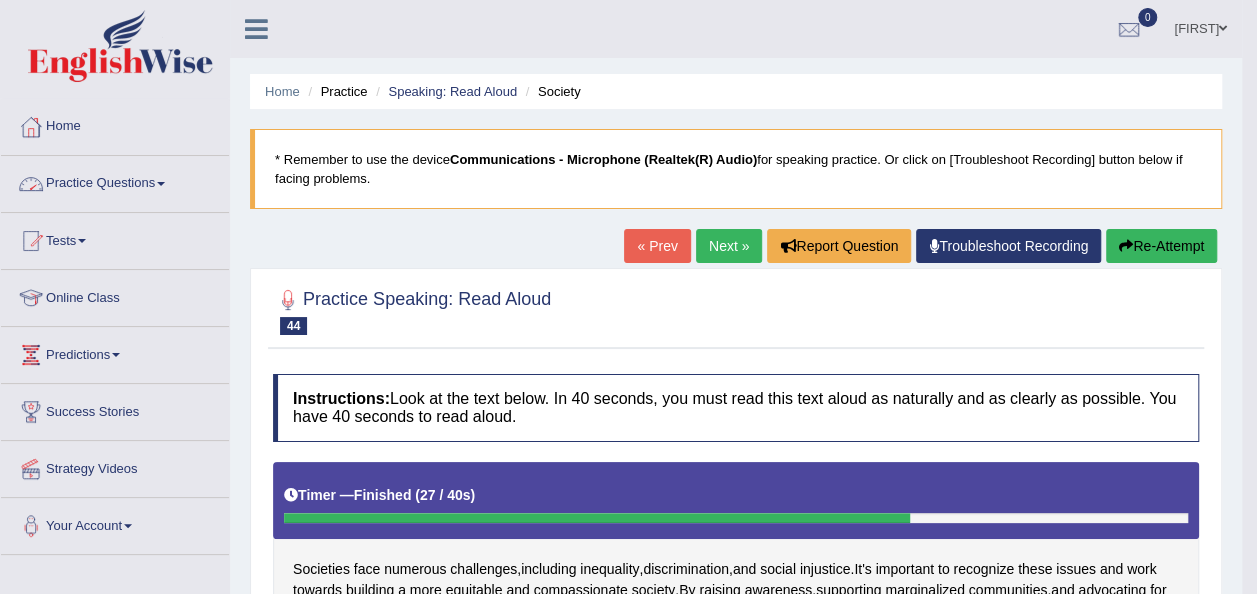 click on "Practice Questions" at bounding box center (115, 181) 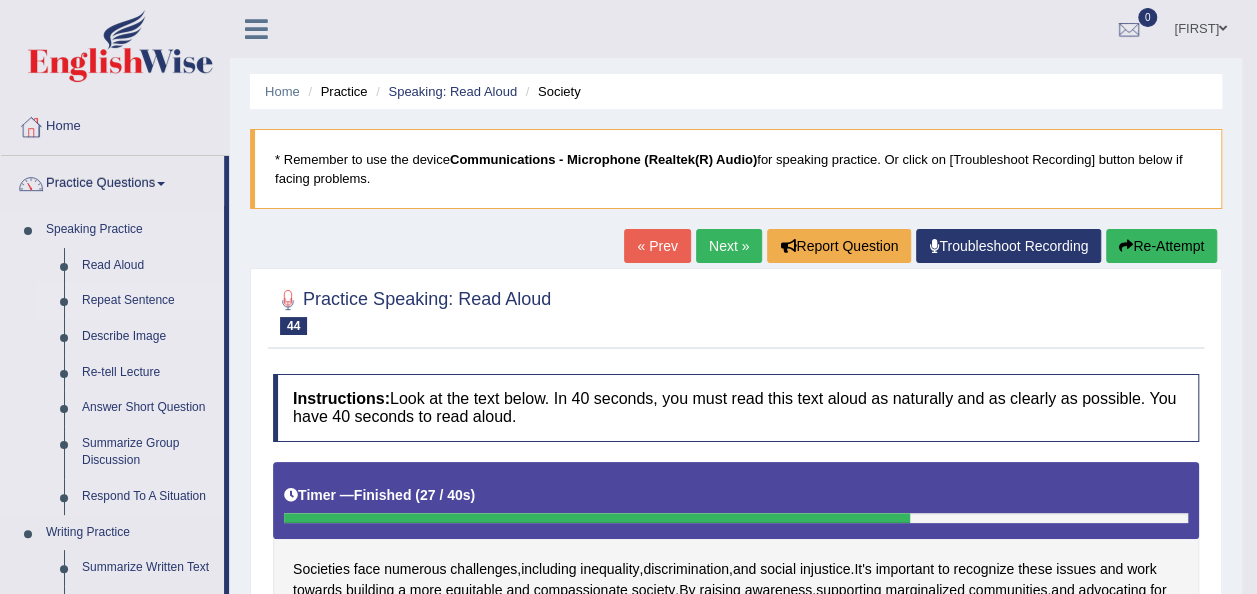 click on "Repeat Sentence" at bounding box center (148, 301) 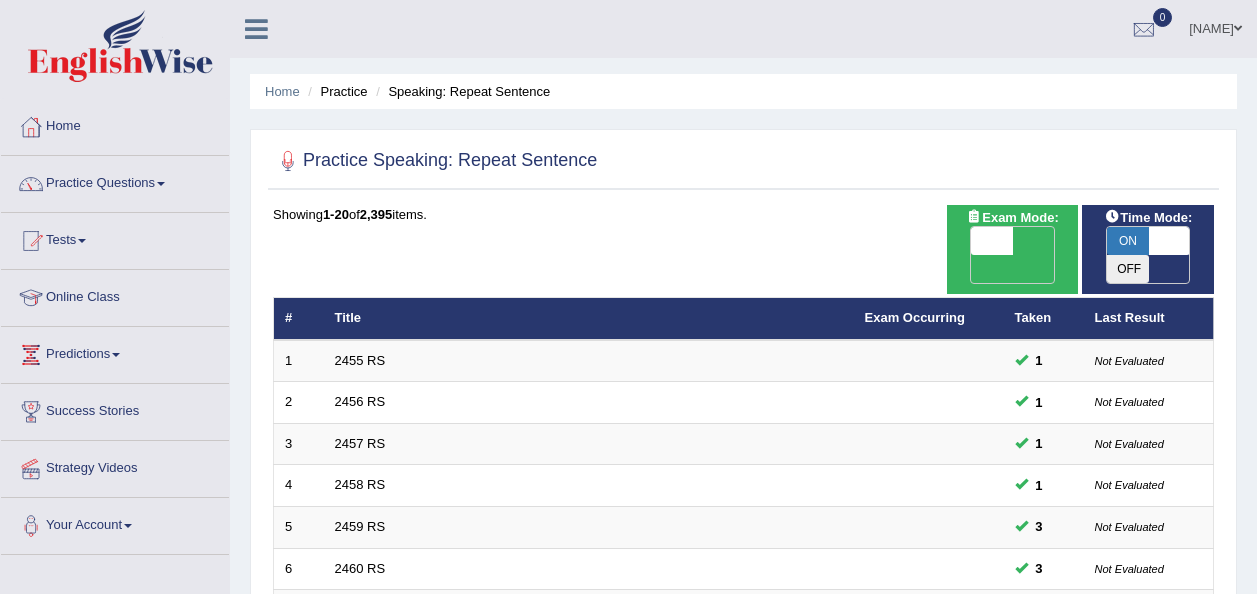 scroll, scrollTop: 720, scrollLeft: 0, axis: vertical 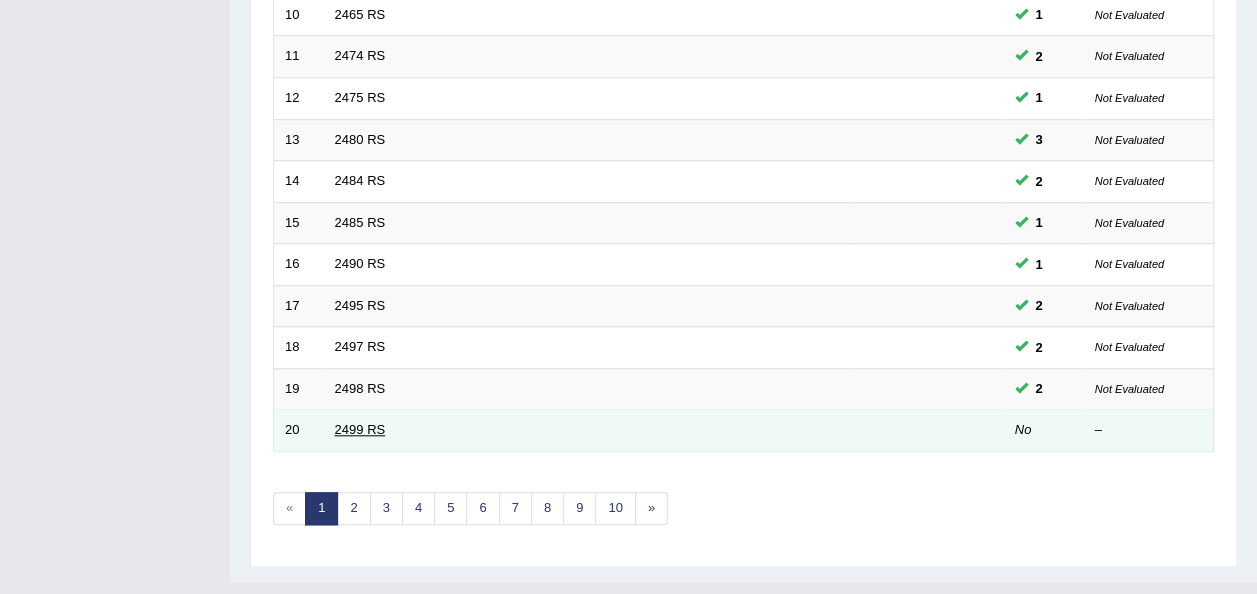 click on "2499 RS" at bounding box center [360, 429] 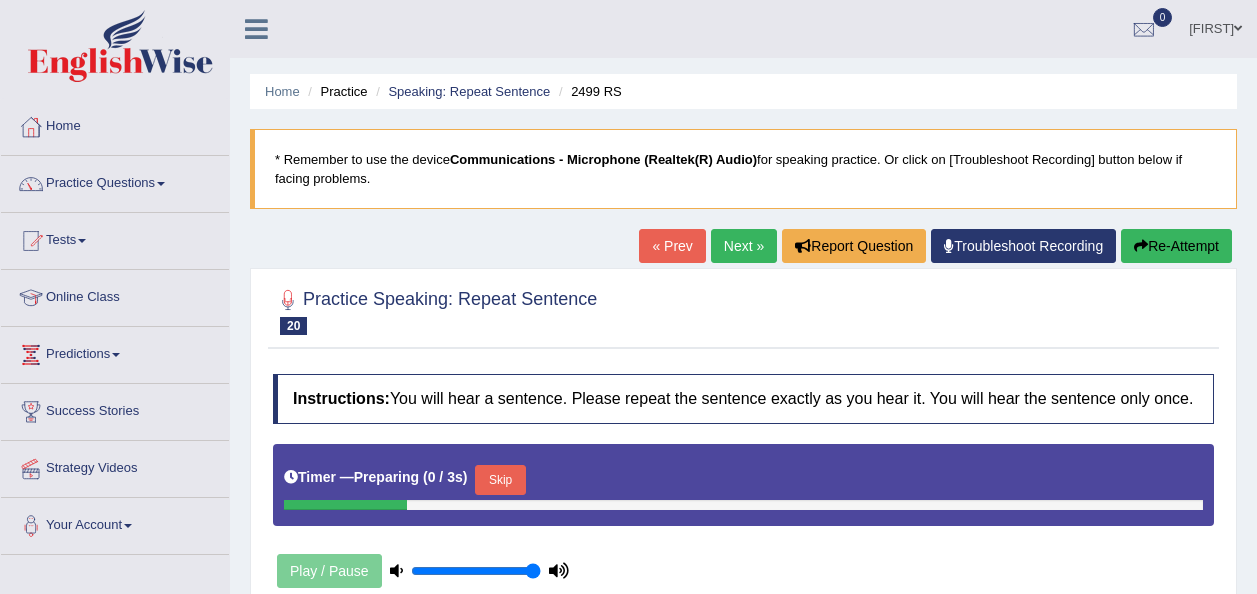 scroll, scrollTop: 108, scrollLeft: 0, axis: vertical 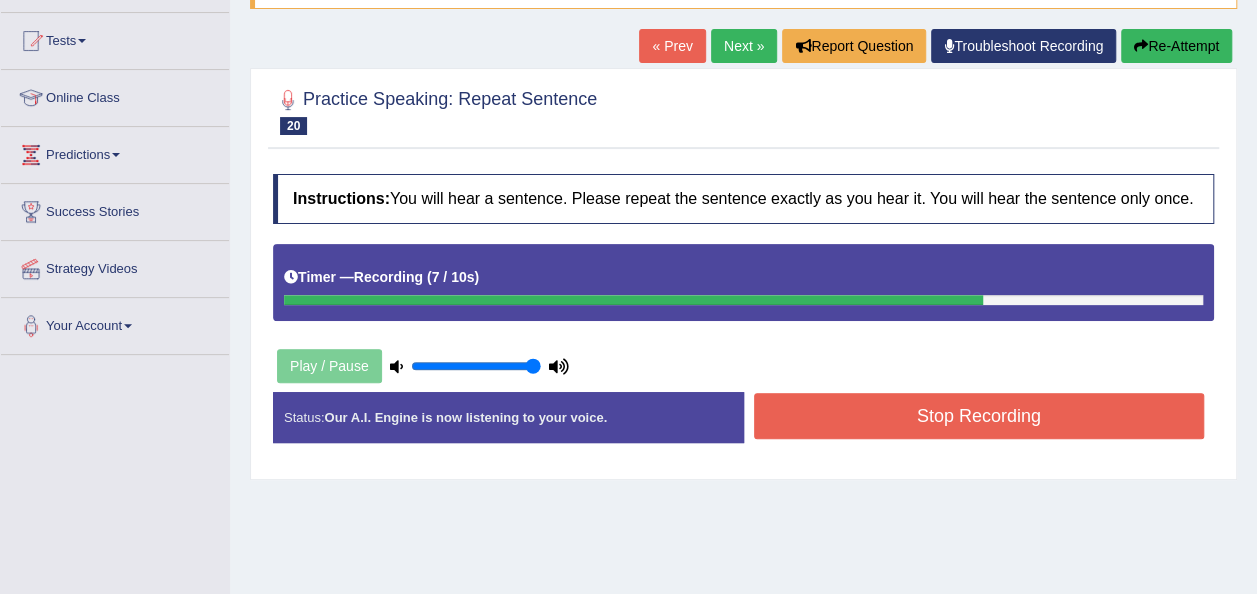 click on "Stop Recording" at bounding box center [979, 416] 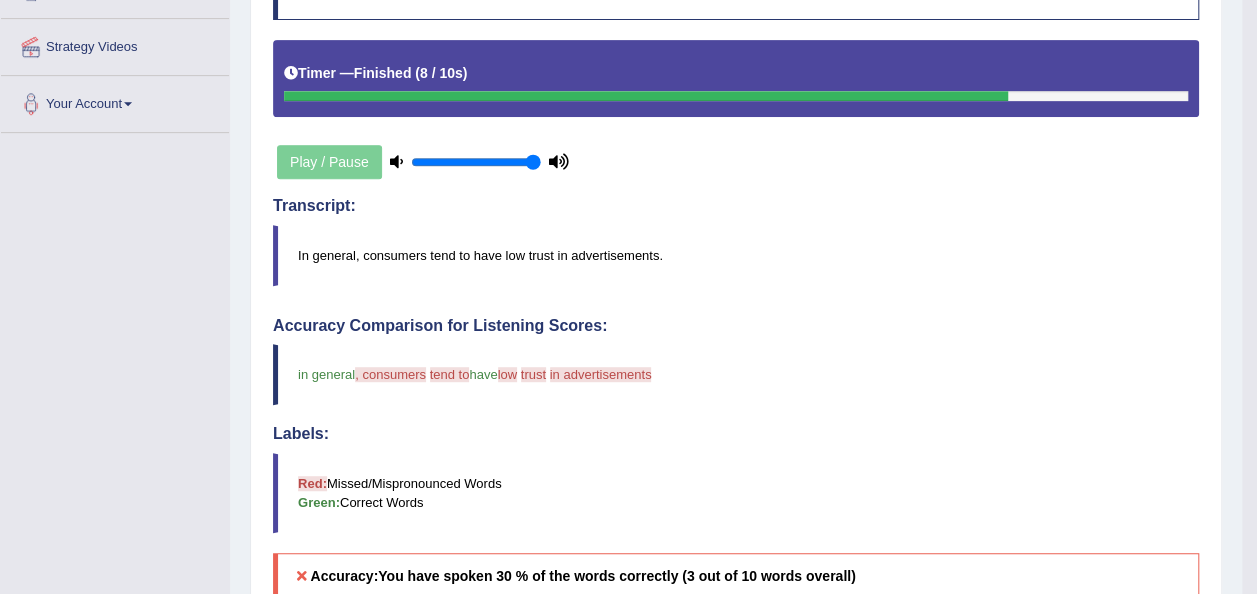 scroll, scrollTop: 100, scrollLeft: 0, axis: vertical 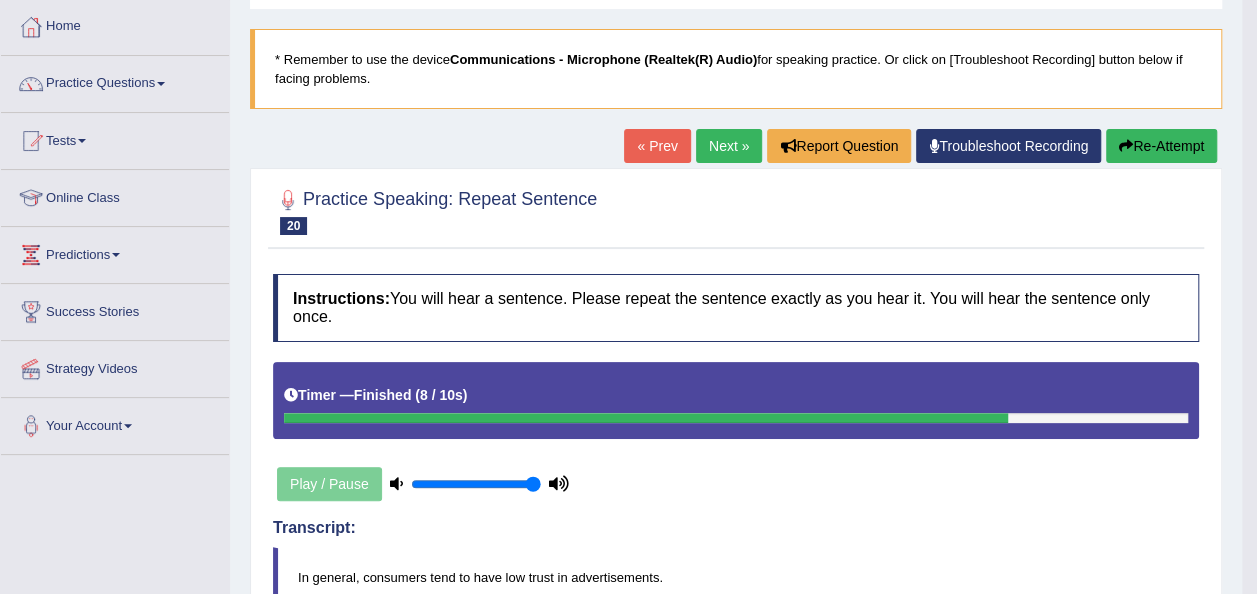 click on "Next »" at bounding box center [729, 146] 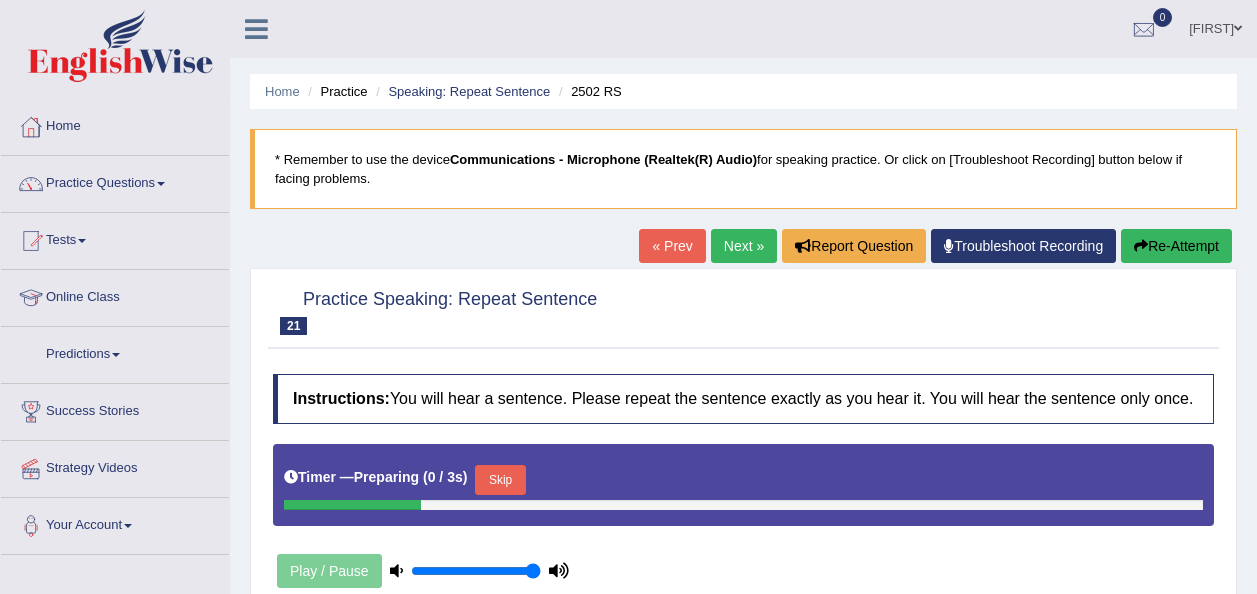 scroll, scrollTop: 0, scrollLeft: 0, axis: both 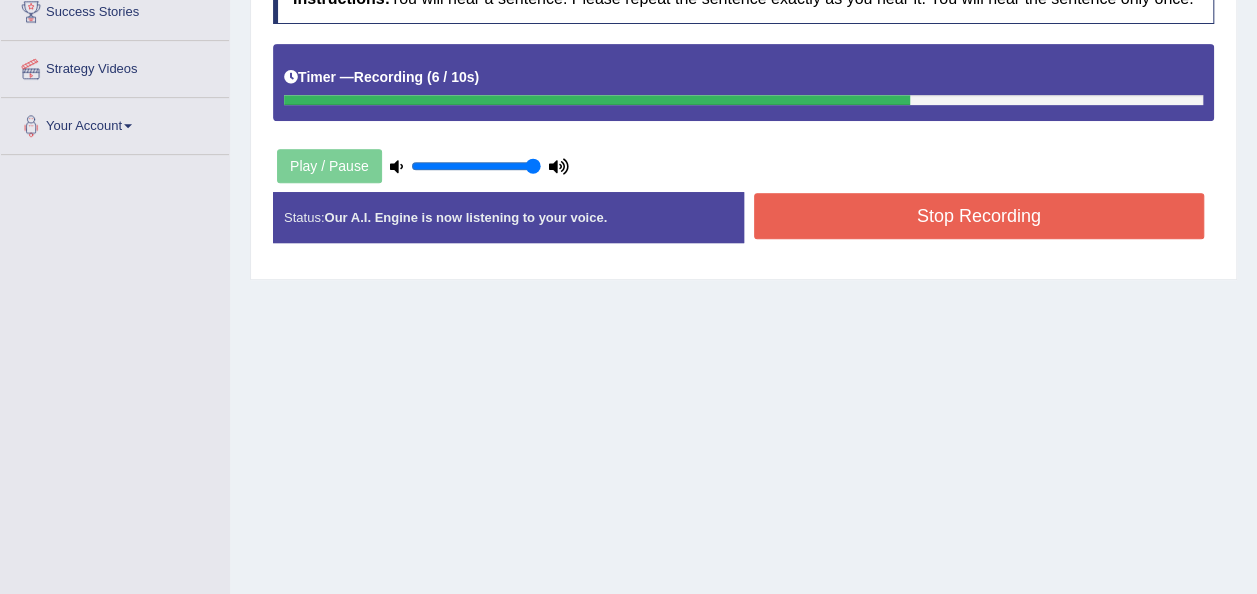 click on "Stop Recording" at bounding box center [979, 216] 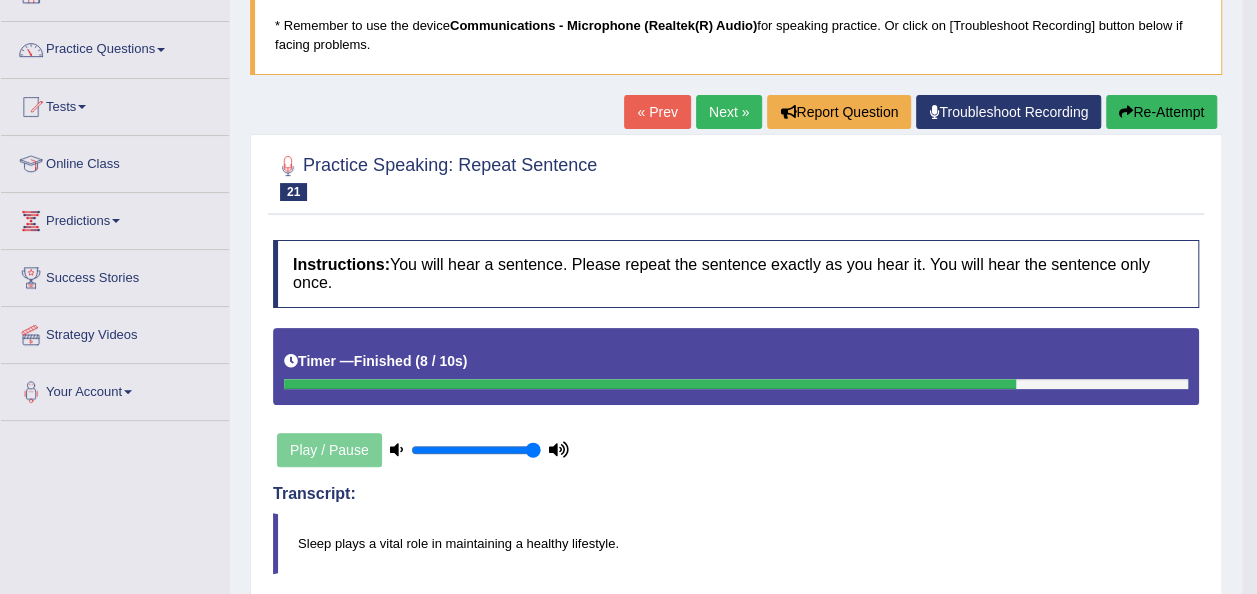 scroll, scrollTop: 0, scrollLeft: 0, axis: both 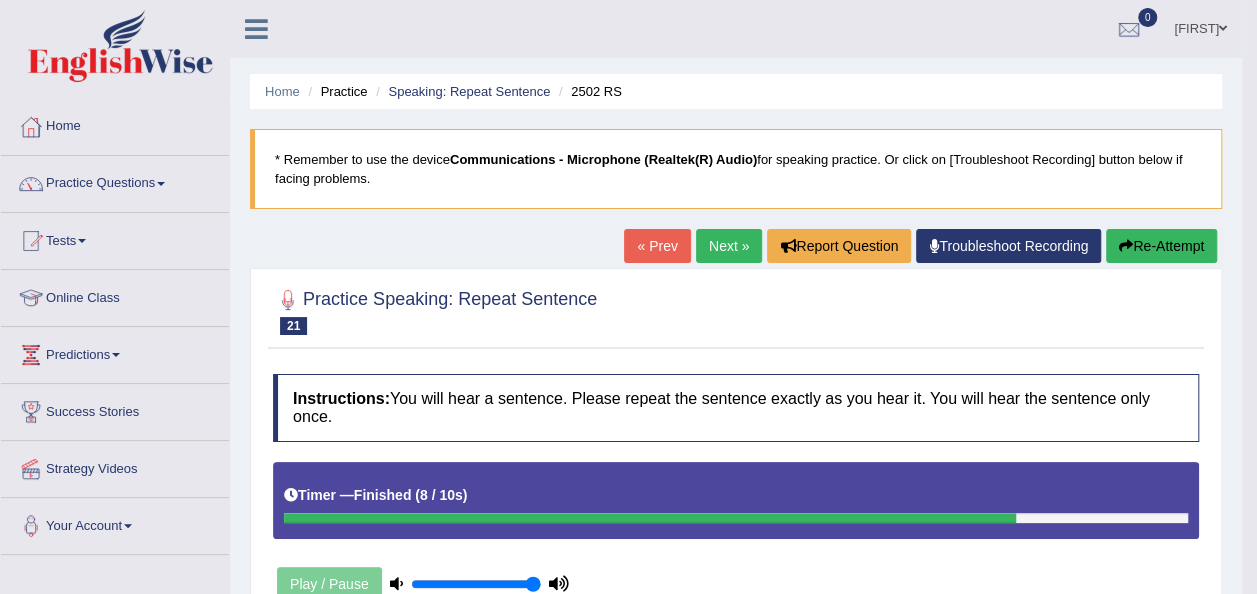 click on "Re-Attempt" at bounding box center (1161, 246) 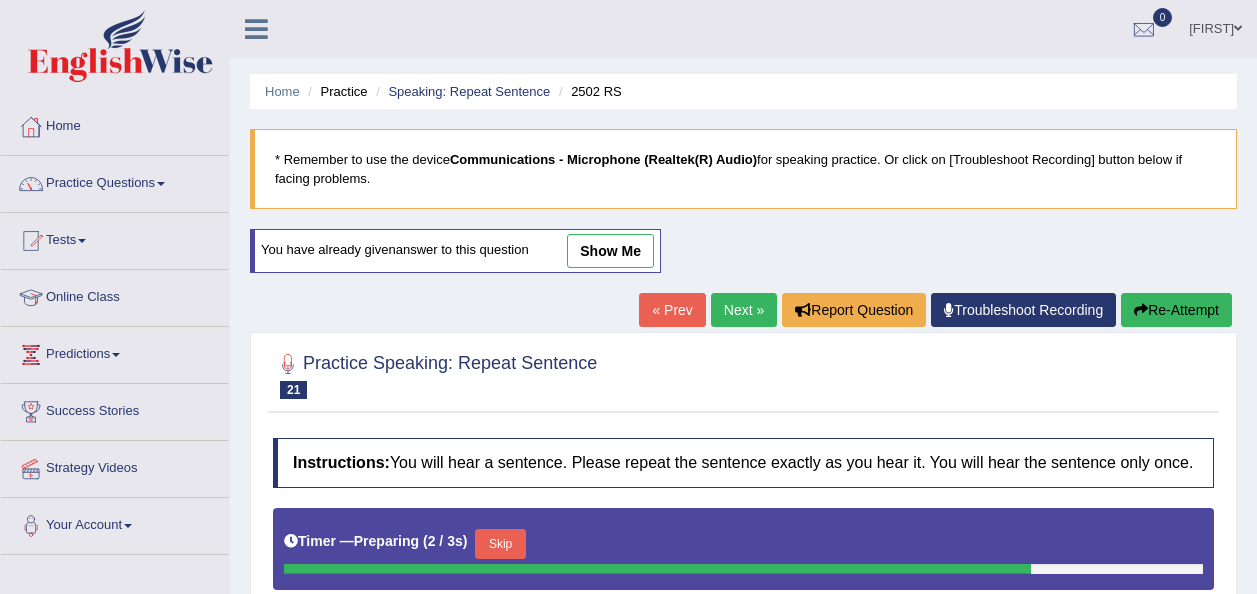scroll, scrollTop: 400, scrollLeft: 0, axis: vertical 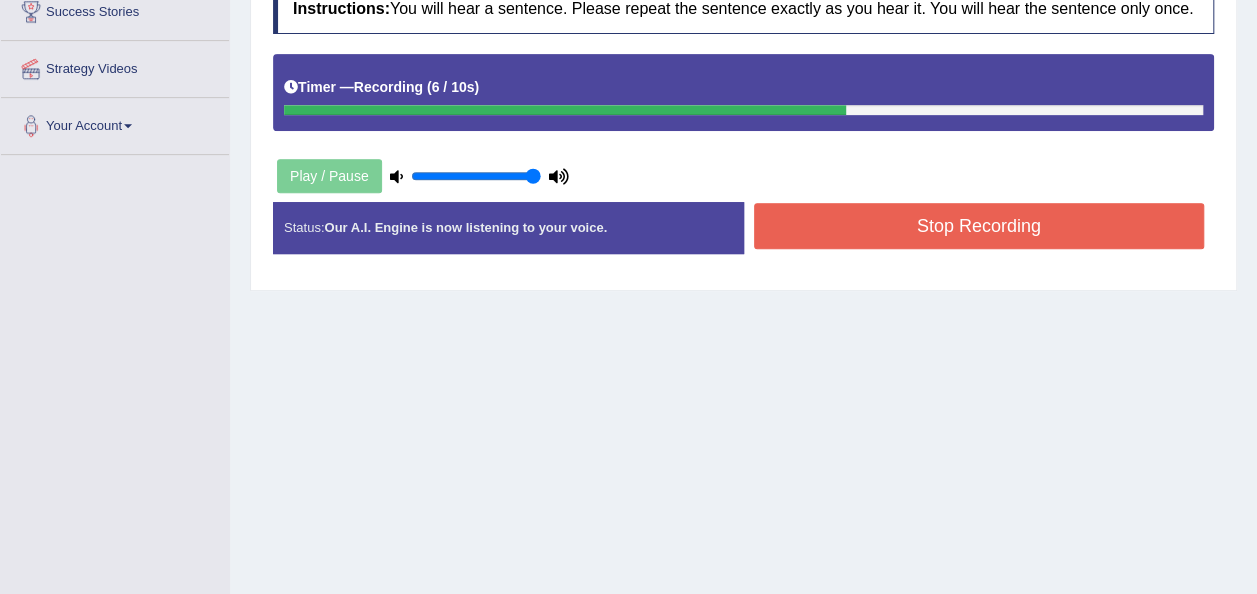 click on "Stop Recording" at bounding box center (979, 226) 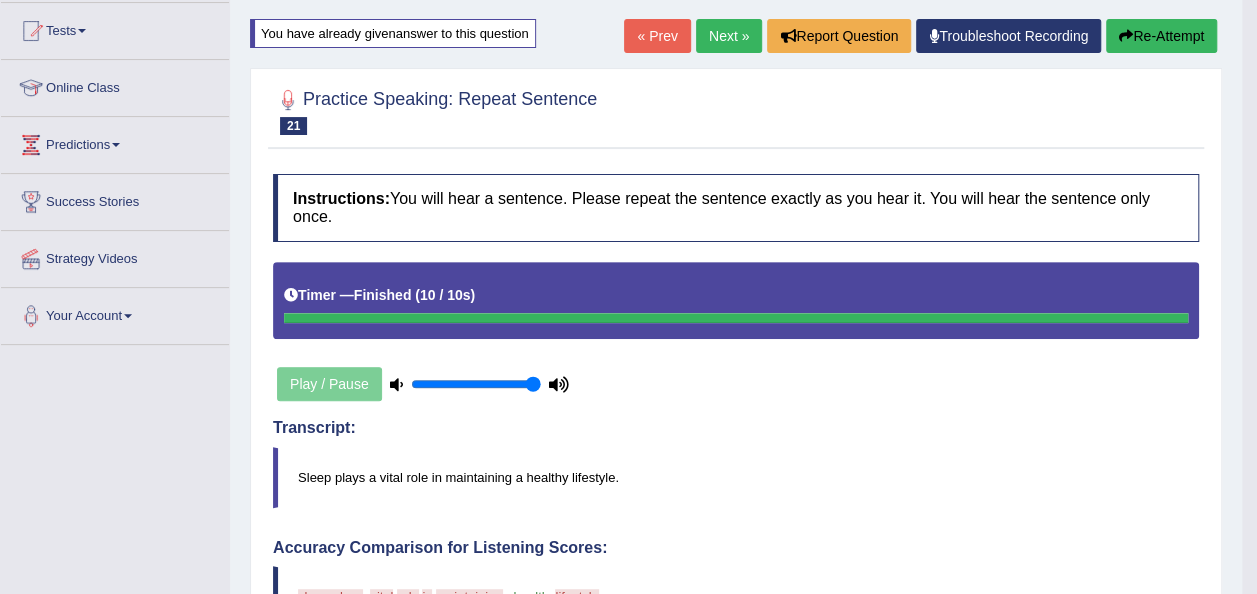 scroll, scrollTop: 200, scrollLeft: 0, axis: vertical 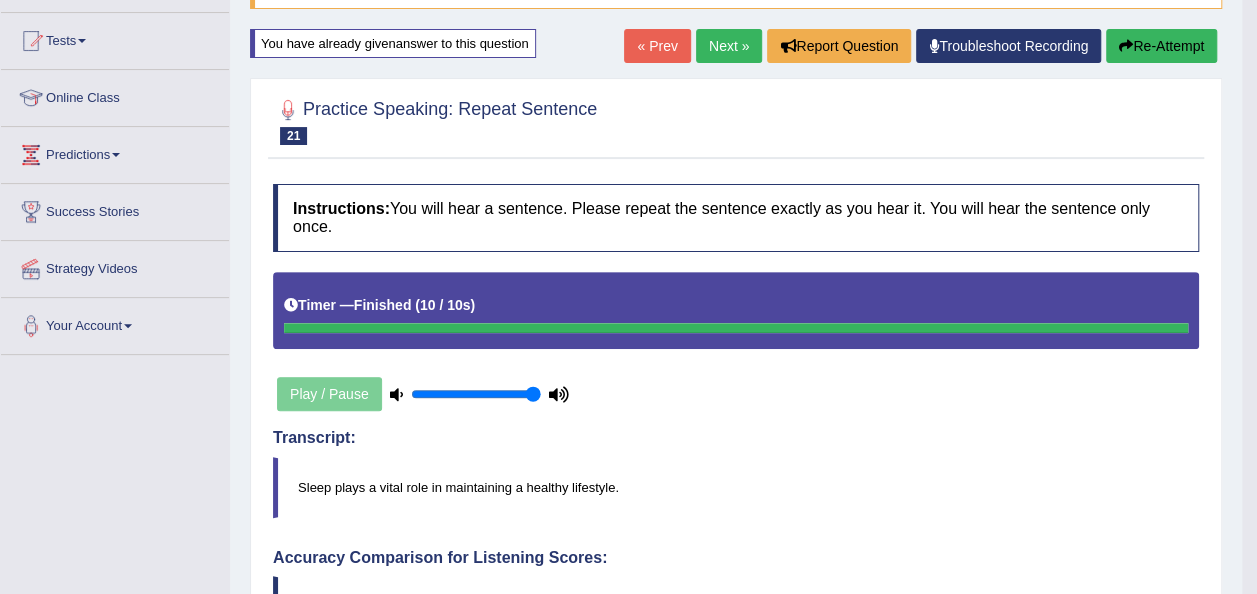 click on "Re-Attempt" at bounding box center [1161, 46] 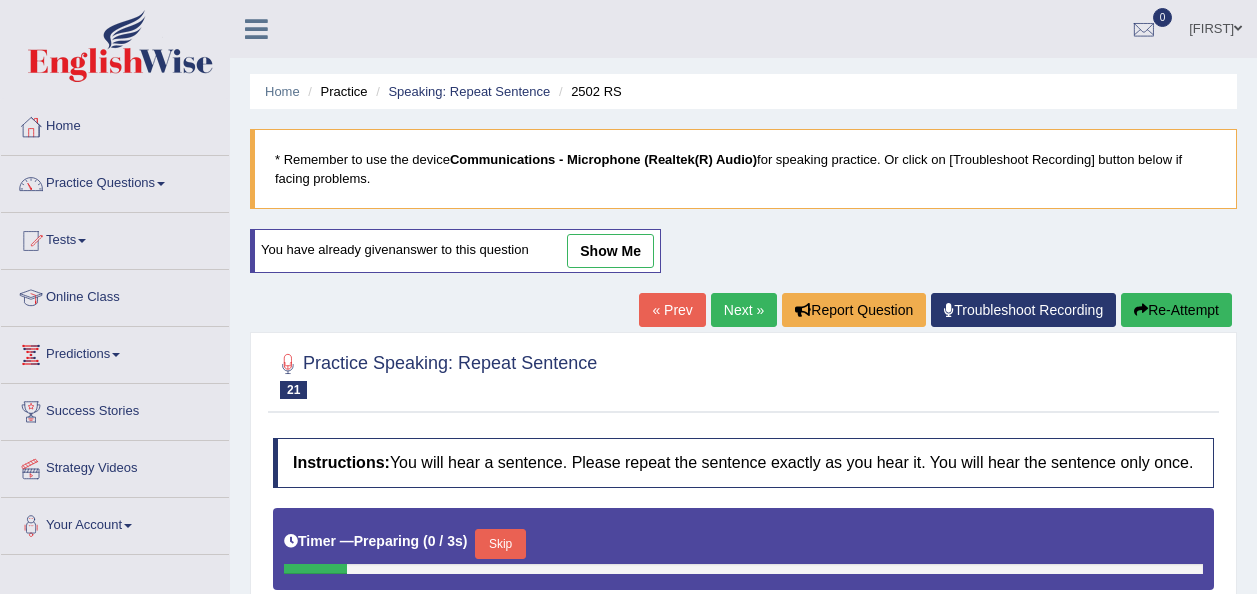 scroll, scrollTop: 200, scrollLeft: 0, axis: vertical 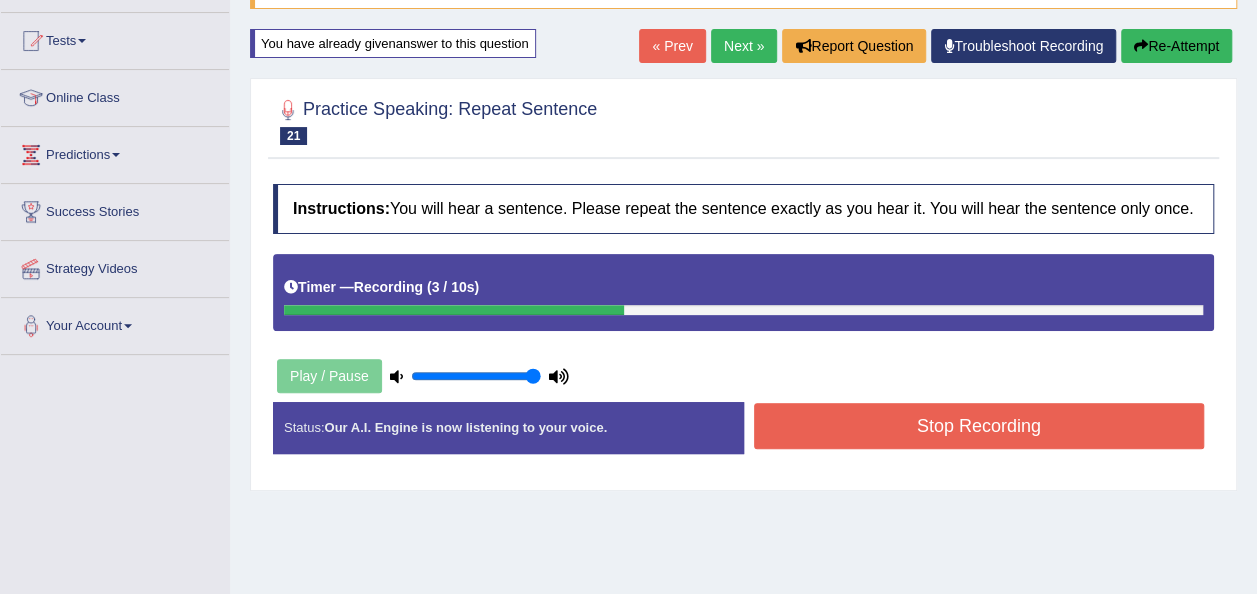 click on "Stop Recording" at bounding box center (979, 426) 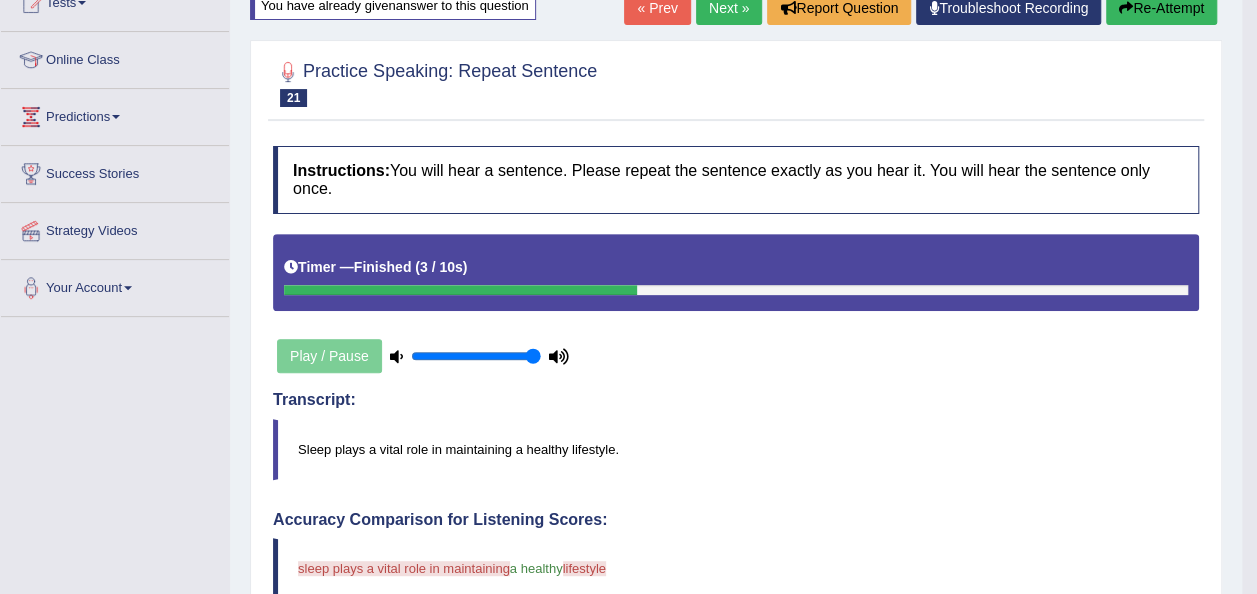 scroll, scrollTop: 200, scrollLeft: 0, axis: vertical 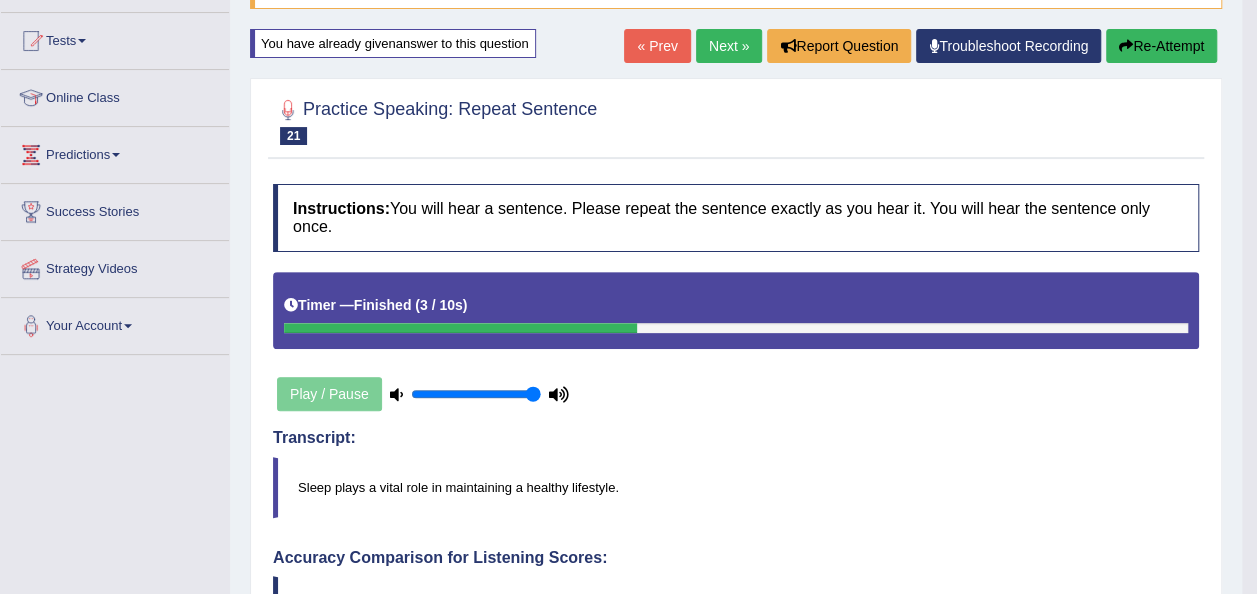 click on "Re-Attempt" at bounding box center [1161, 46] 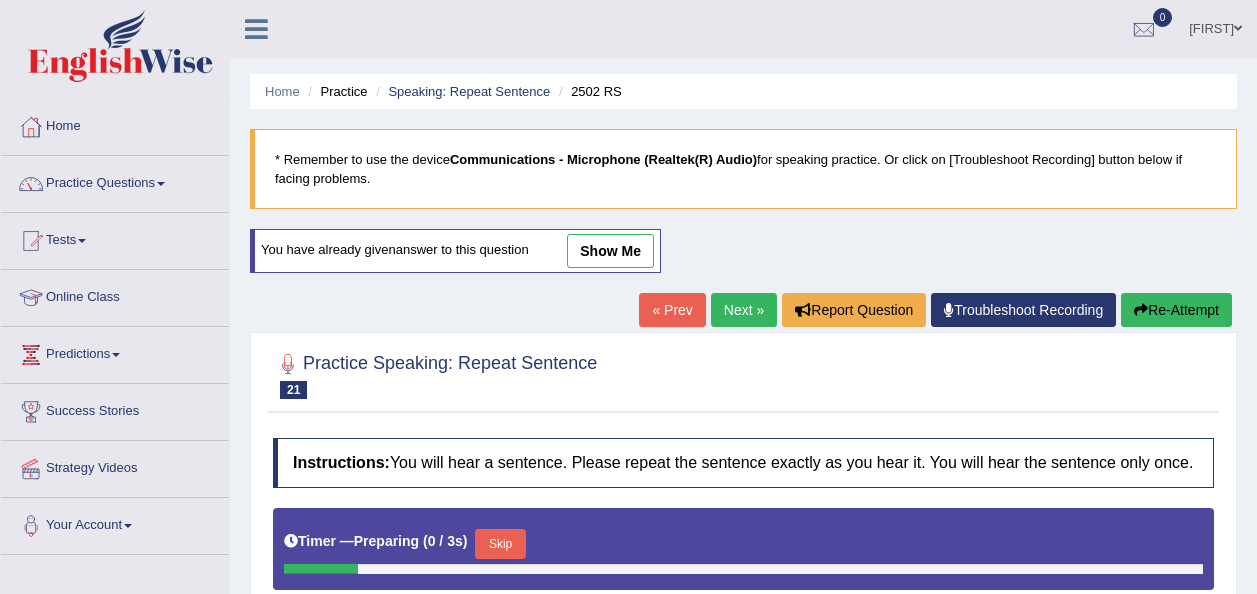 scroll, scrollTop: 200, scrollLeft: 0, axis: vertical 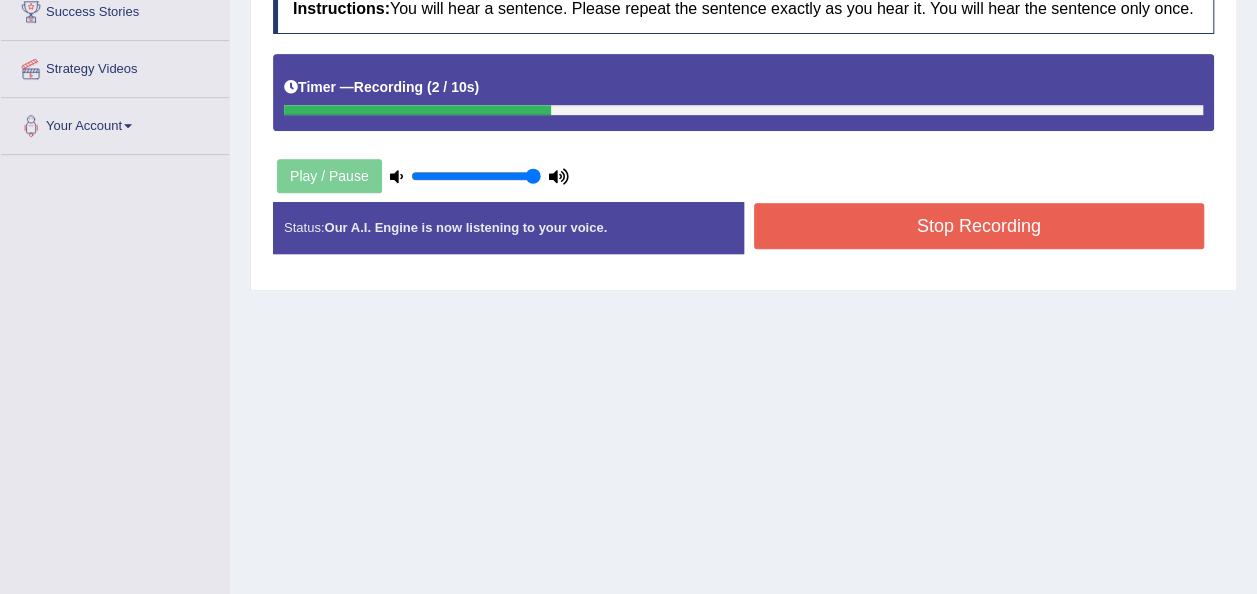 click on "Stop Recording" at bounding box center (979, 226) 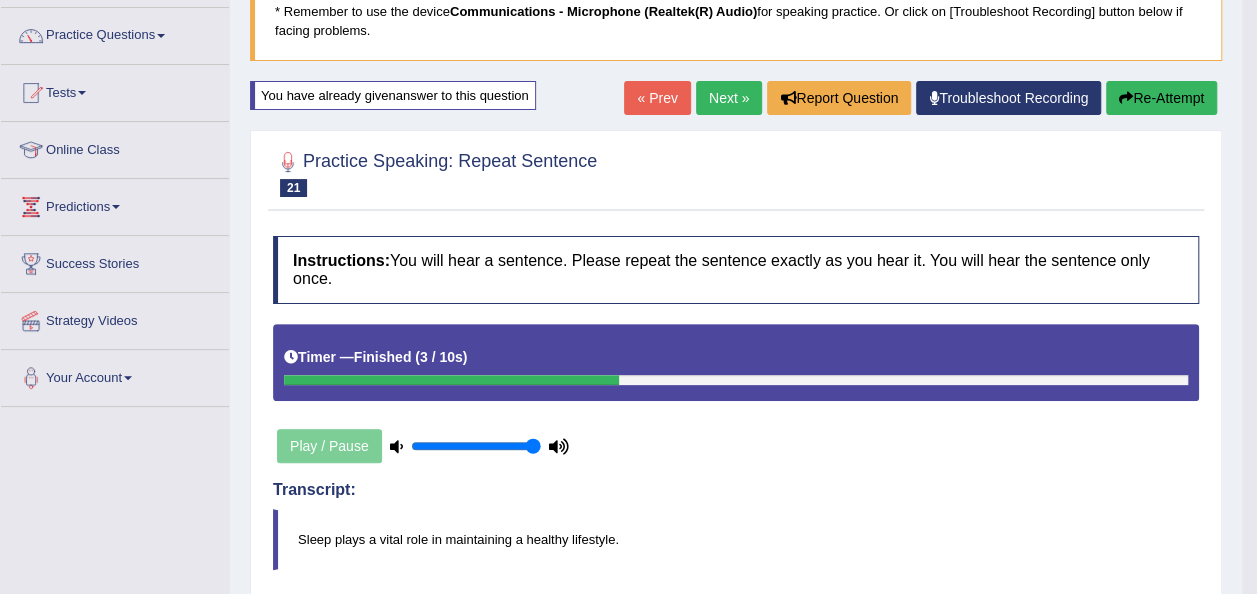 scroll, scrollTop: 100, scrollLeft: 0, axis: vertical 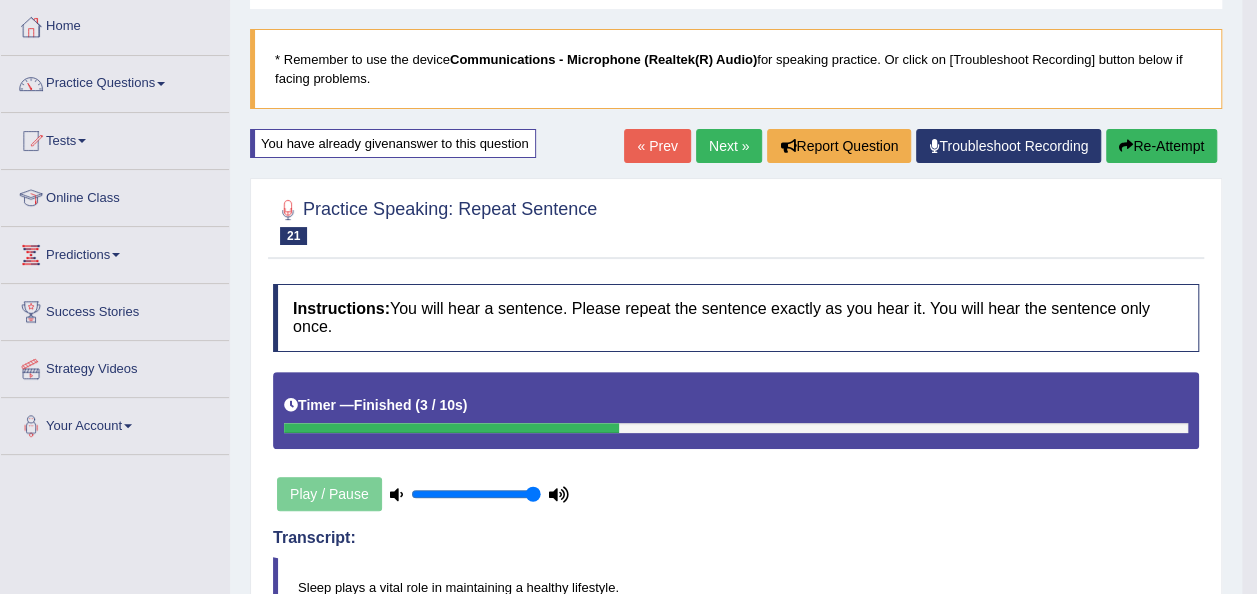click on "Re-Attempt" at bounding box center (1161, 146) 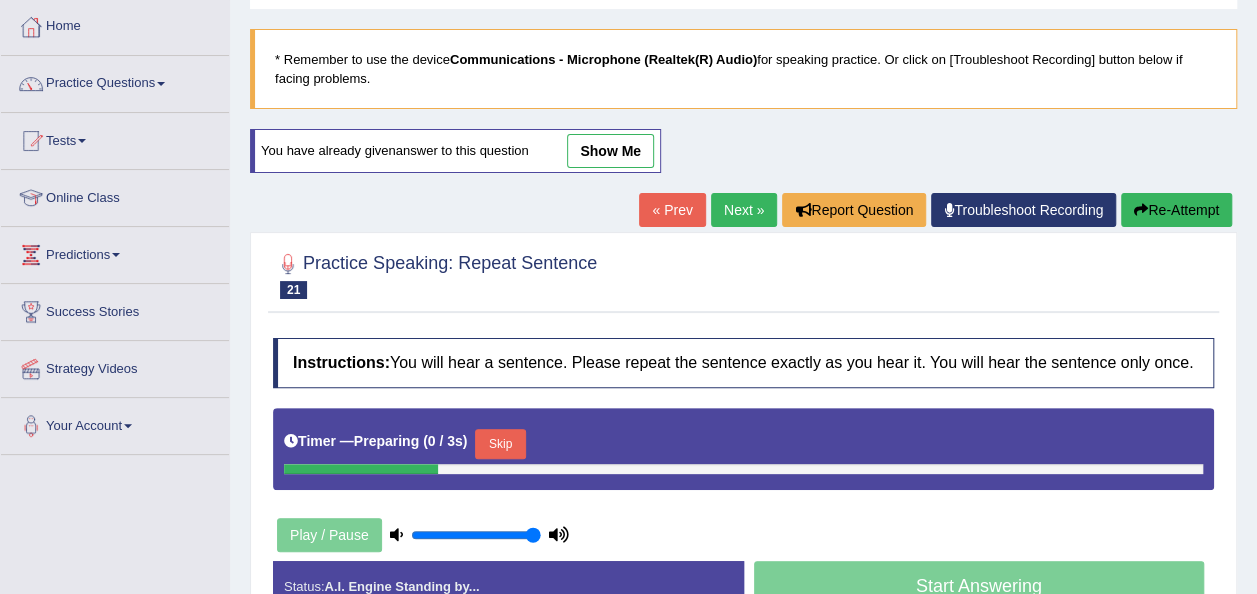 scroll, scrollTop: 0, scrollLeft: 0, axis: both 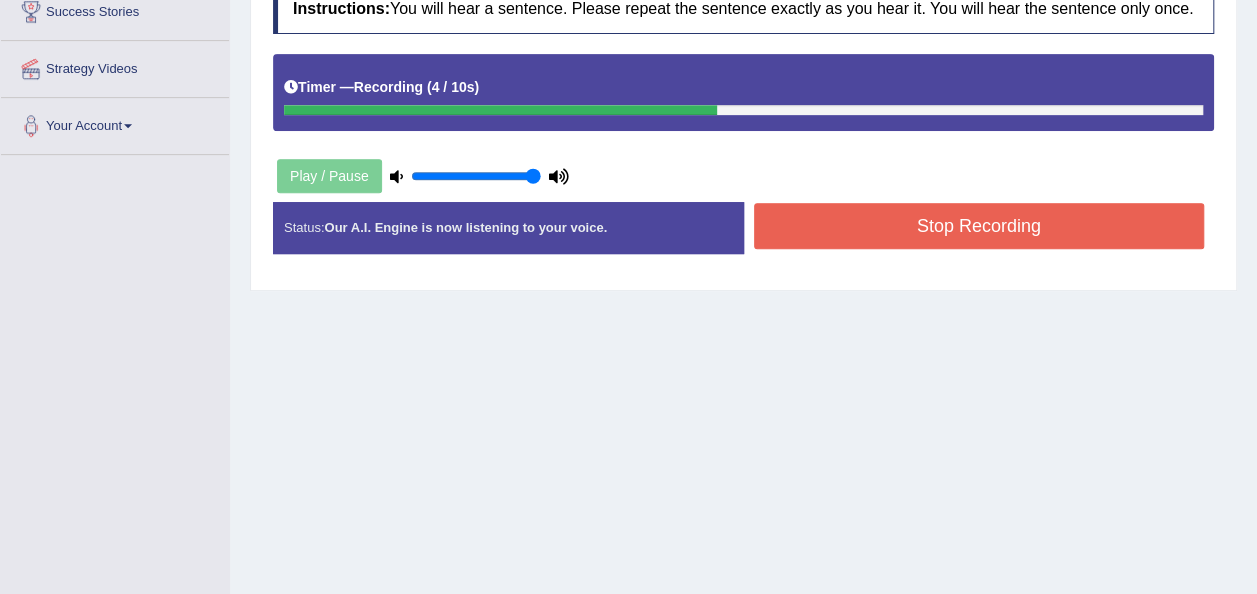 click on "Stop Recording" at bounding box center (979, 226) 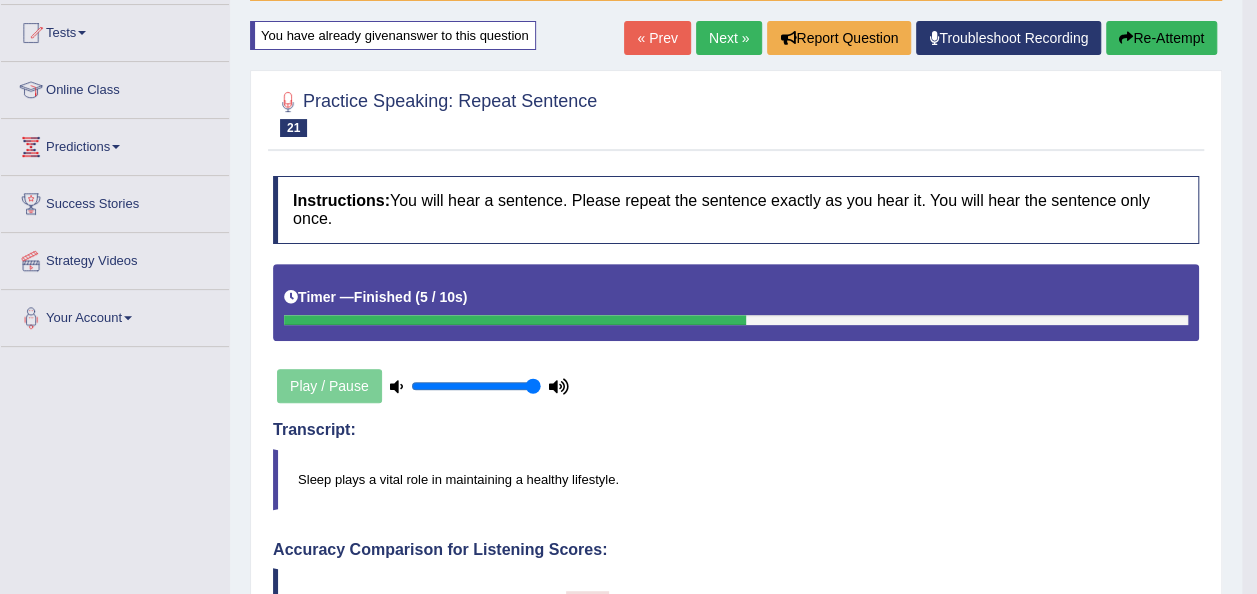 scroll, scrollTop: 200, scrollLeft: 0, axis: vertical 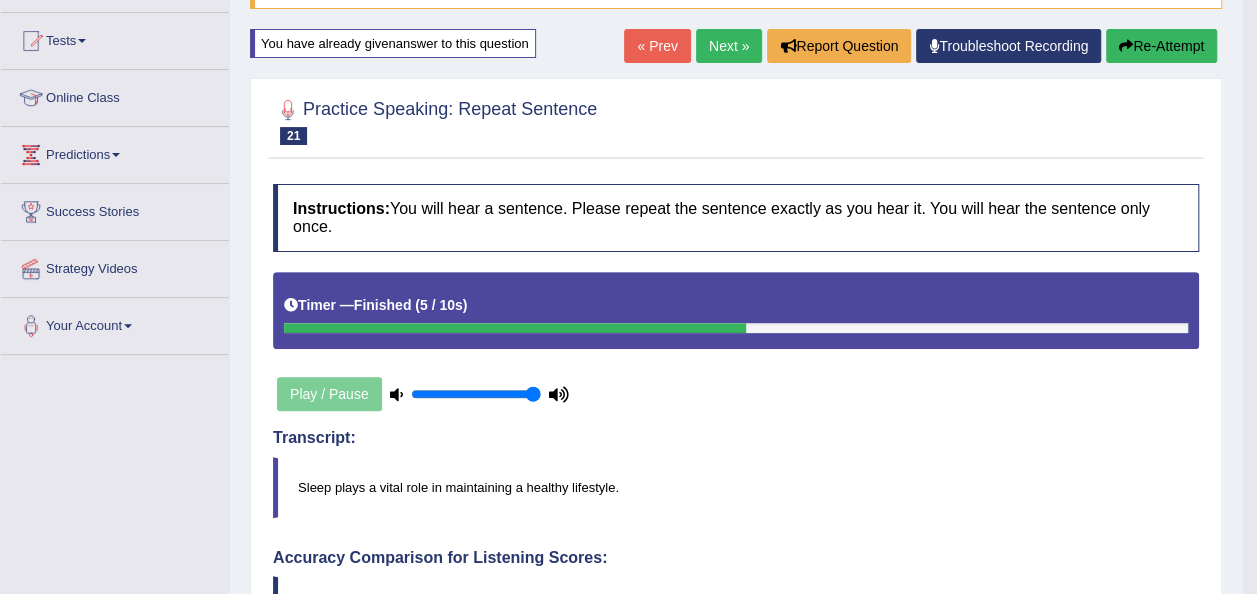 click at bounding box center (1126, 46) 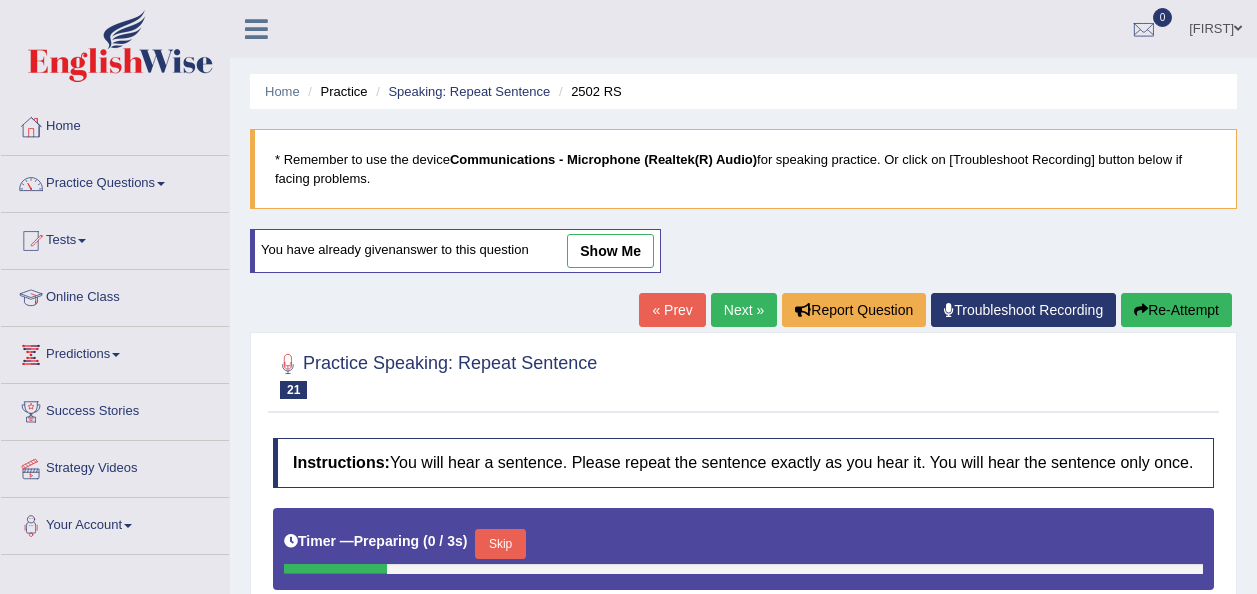 scroll, scrollTop: 200, scrollLeft: 0, axis: vertical 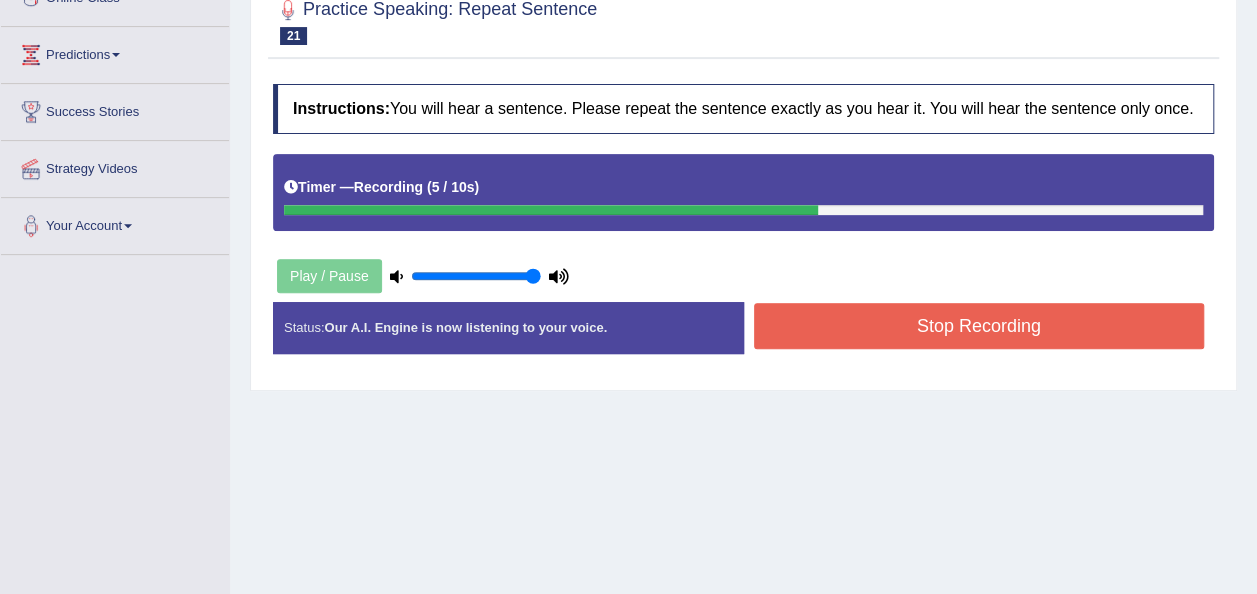 click on "Stop Recording" at bounding box center (979, 326) 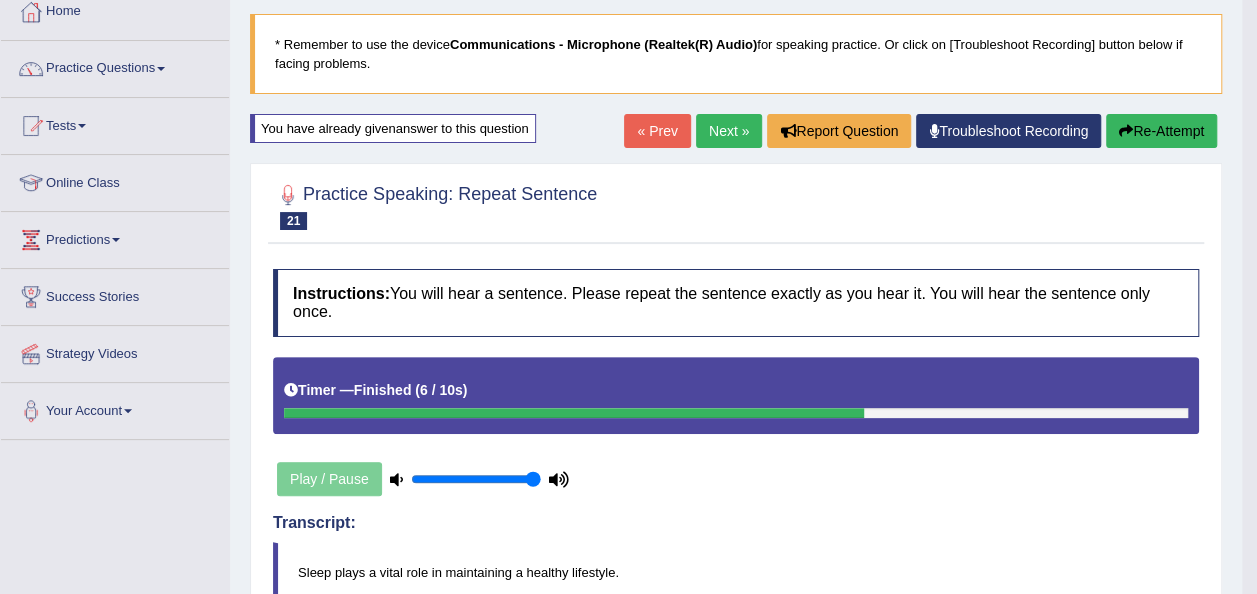 scroll, scrollTop: 0, scrollLeft: 0, axis: both 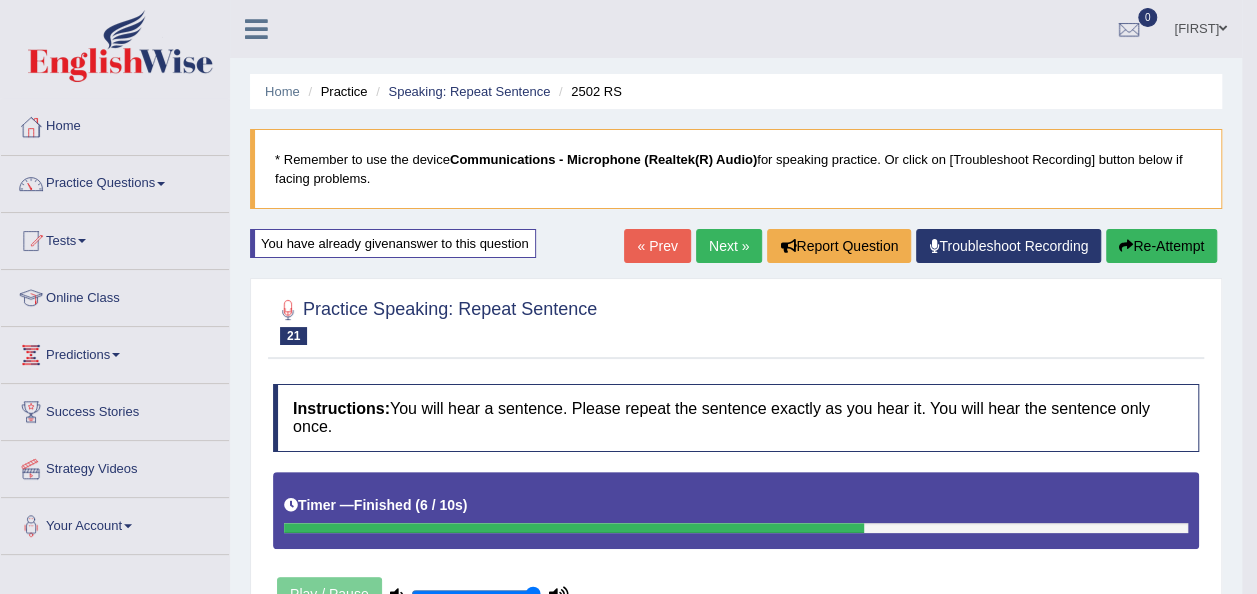 click on "Next »" at bounding box center [729, 246] 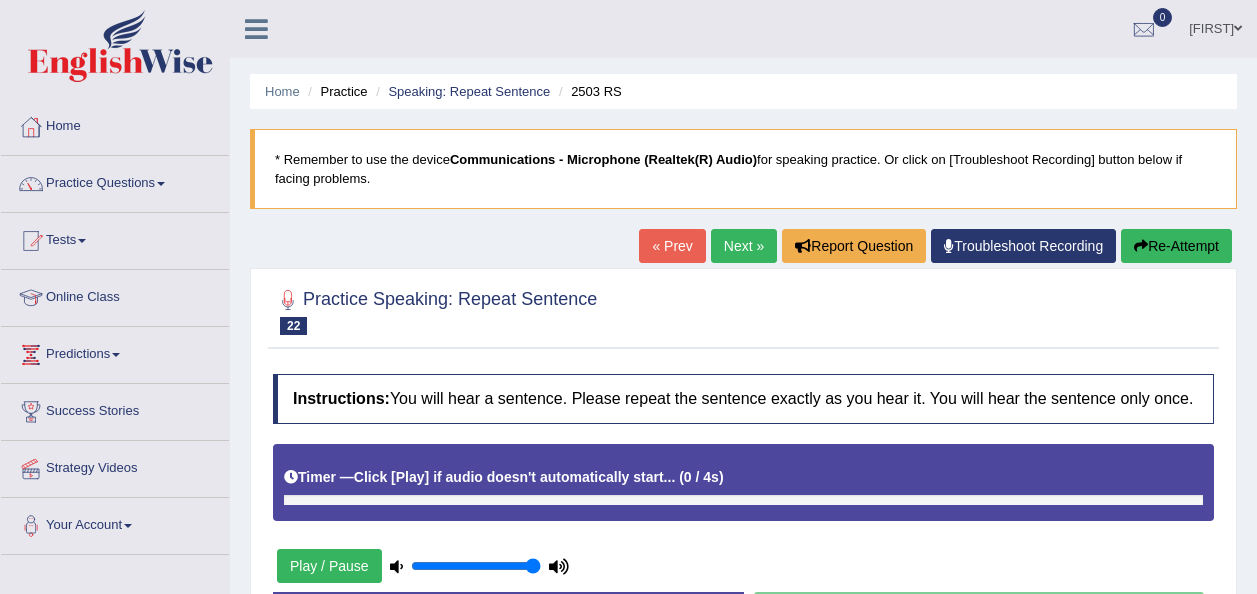 scroll, scrollTop: 436, scrollLeft: 0, axis: vertical 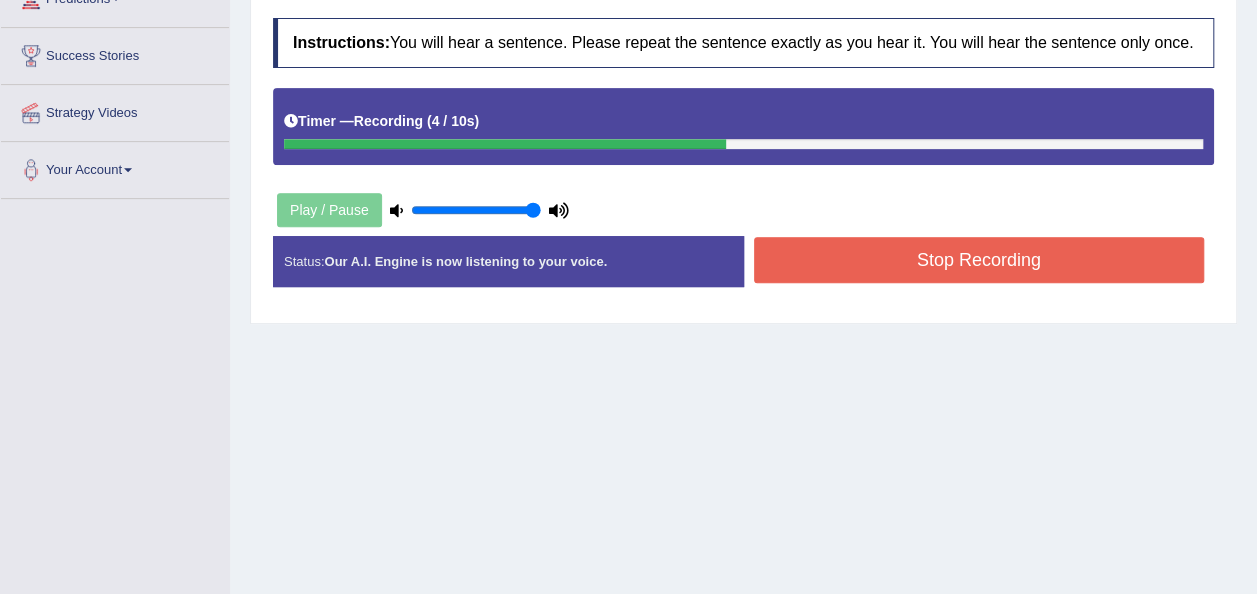 click on "Stop Recording" at bounding box center (979, 260) 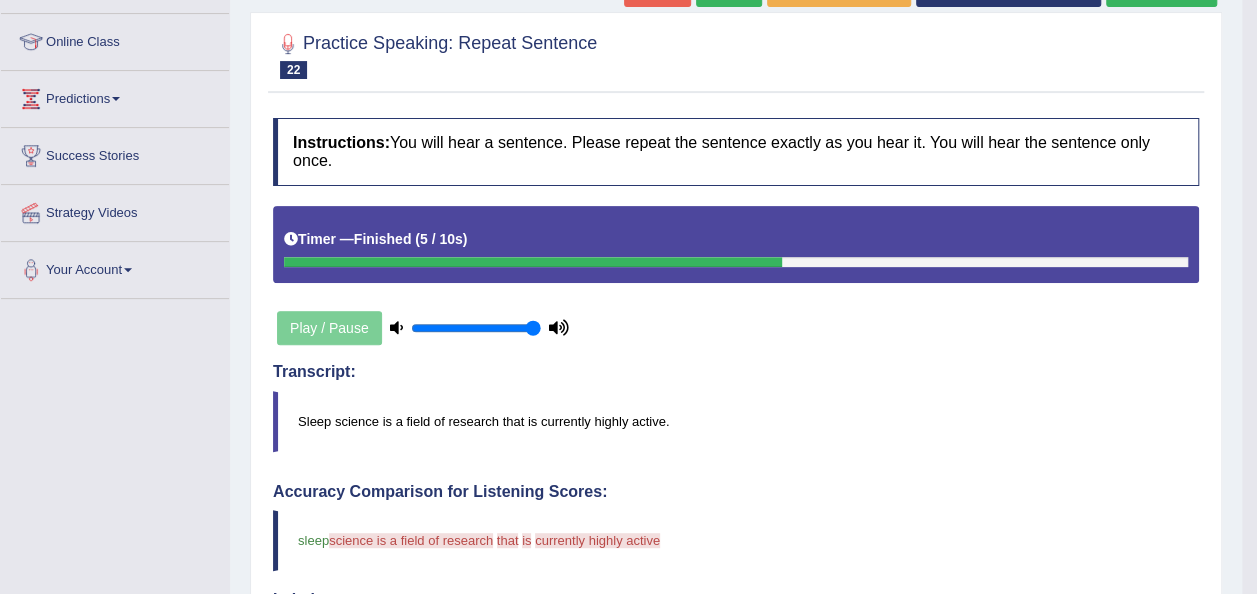 scroll, scrollTop: 56, scrollLeft: 0, axis: vertical 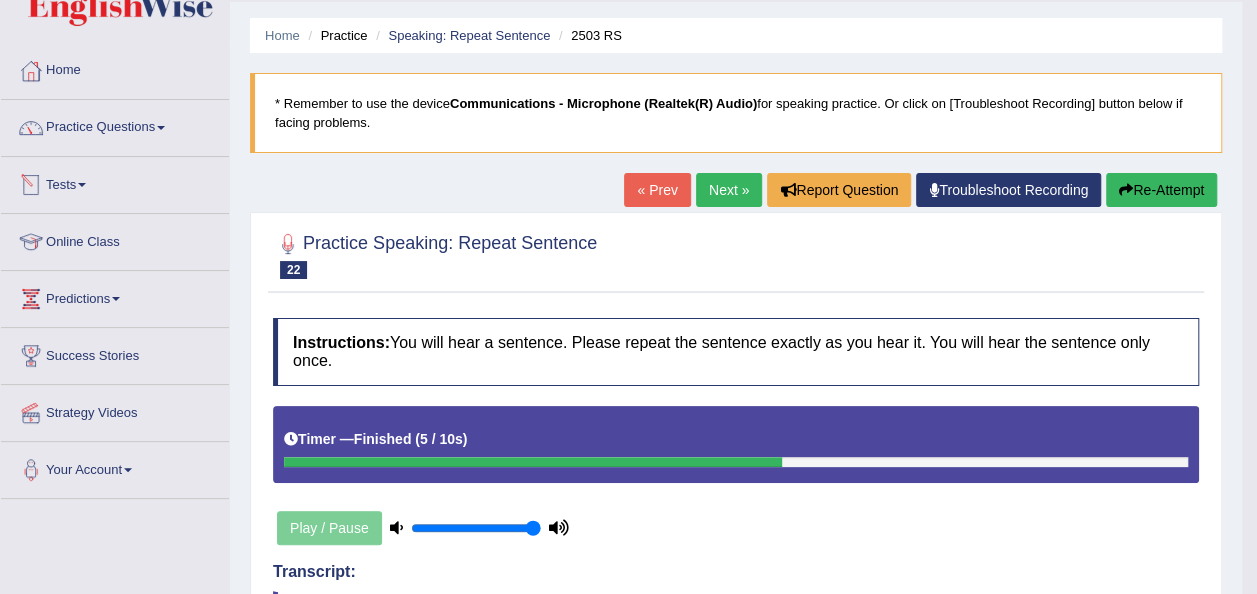 click on "Practice Questions" at bounding box center (115, 125) 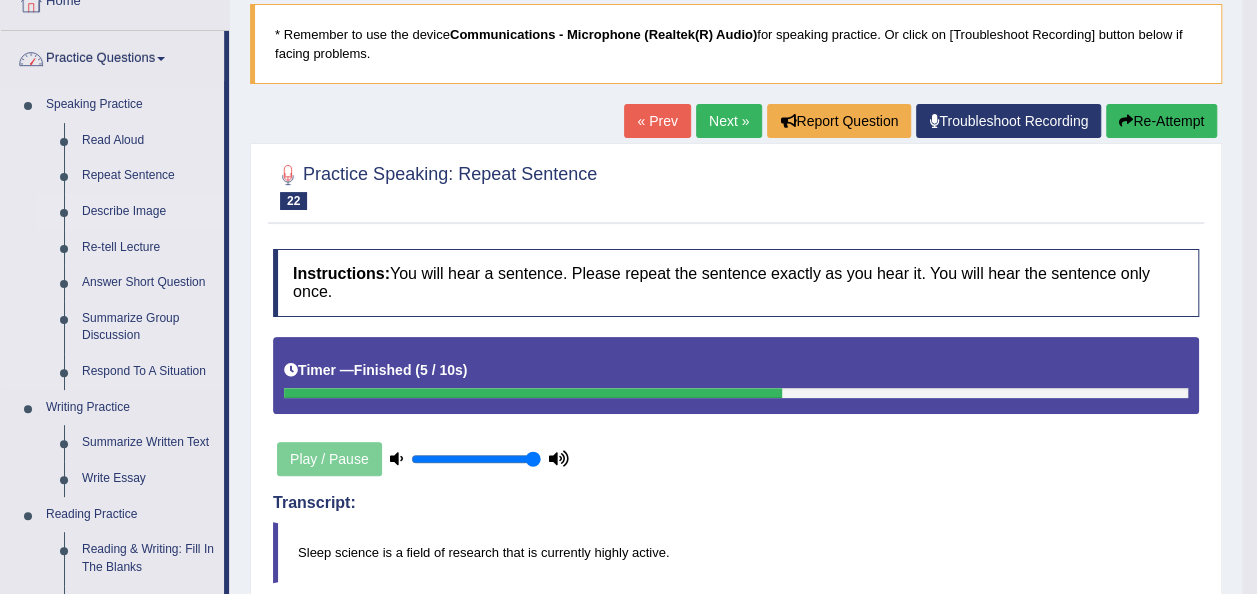 scroll, scrollTop: 156, scrollLeft: 0, axis: vertical 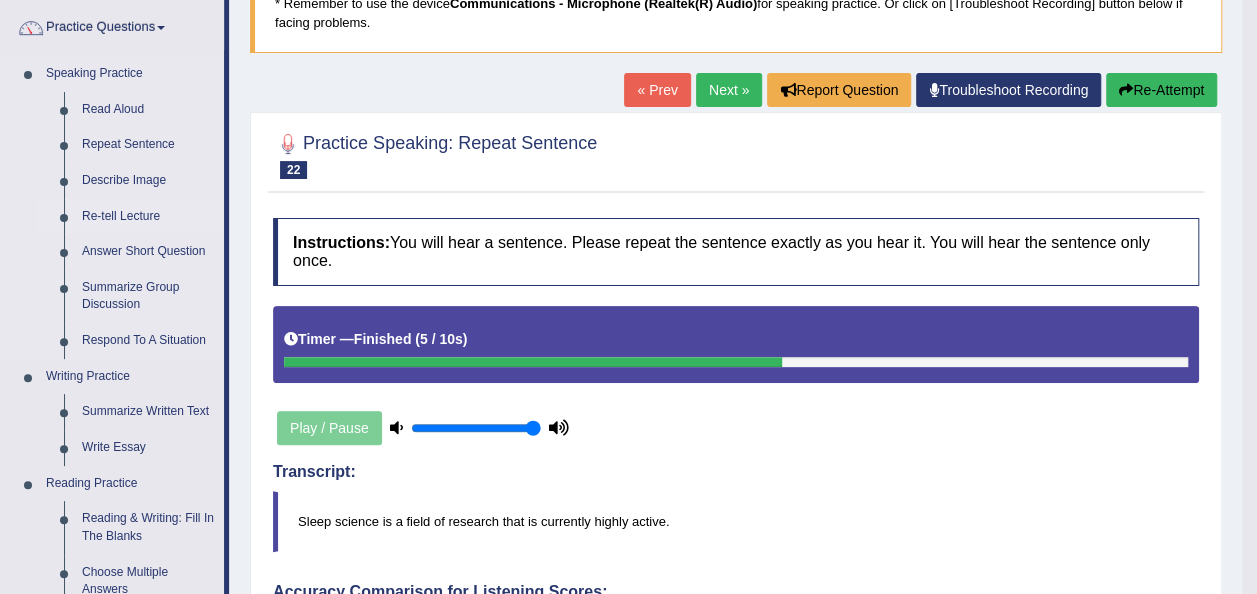 click on "Re-tell Lecture" at bounding box center [148, 217] 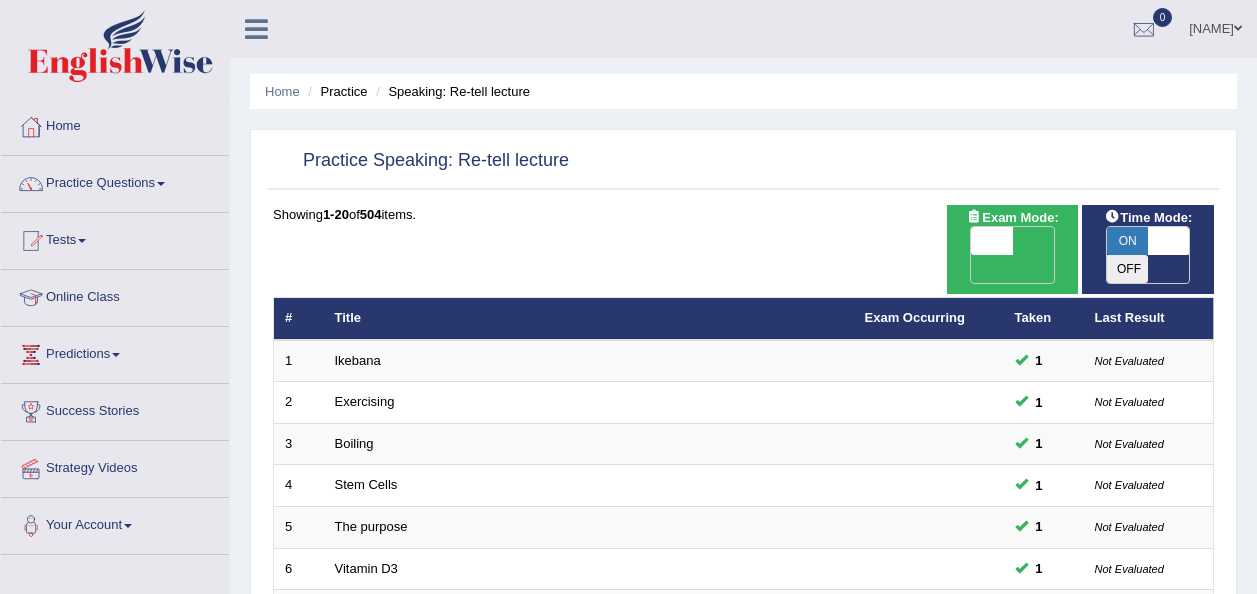 scroll, scrollTop: 0, scrollLeft: 0, axis: both 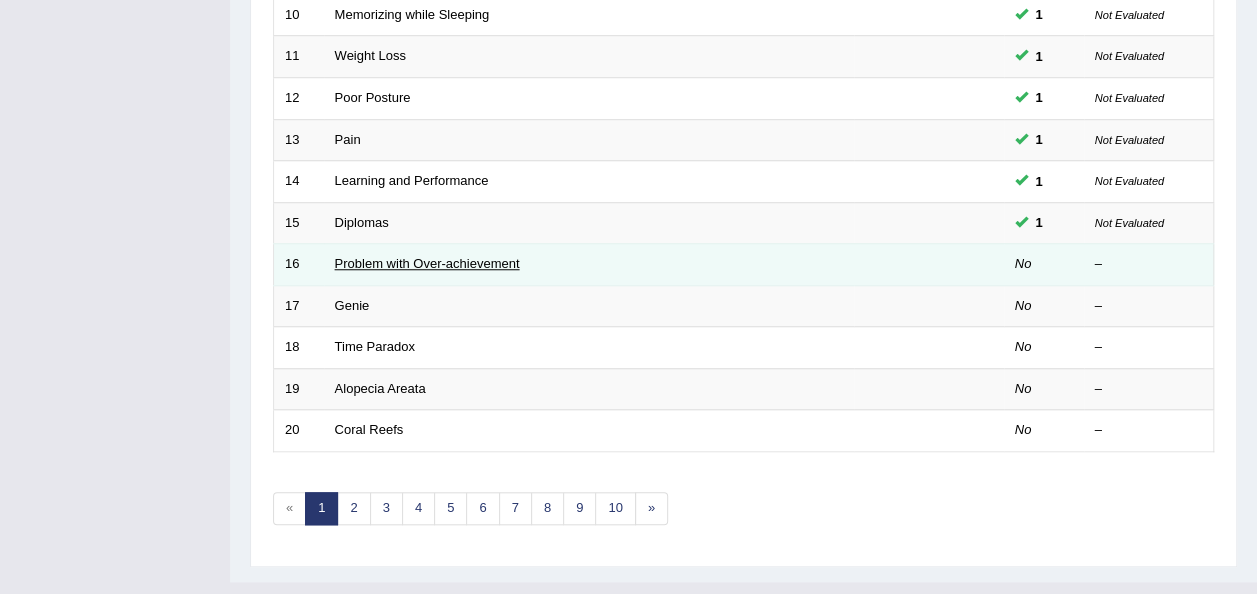 click on "Problem with Over-achievement" at bounding box center (427, 263) 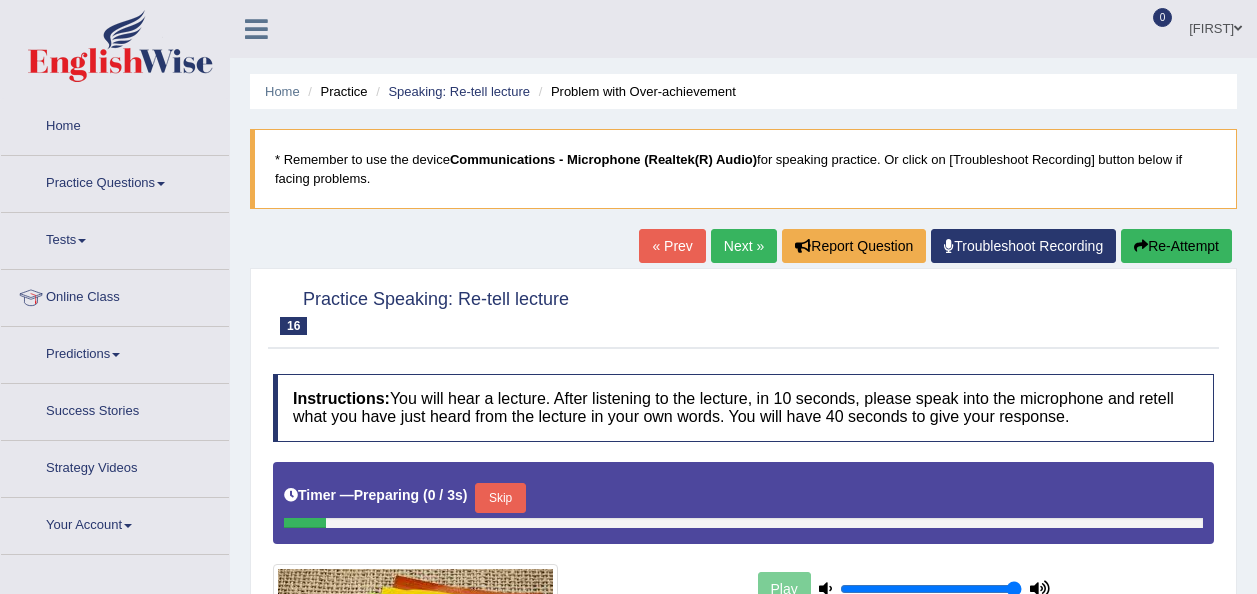 scroll, scrollTop: 0, scrollLeft: 0, axis: both 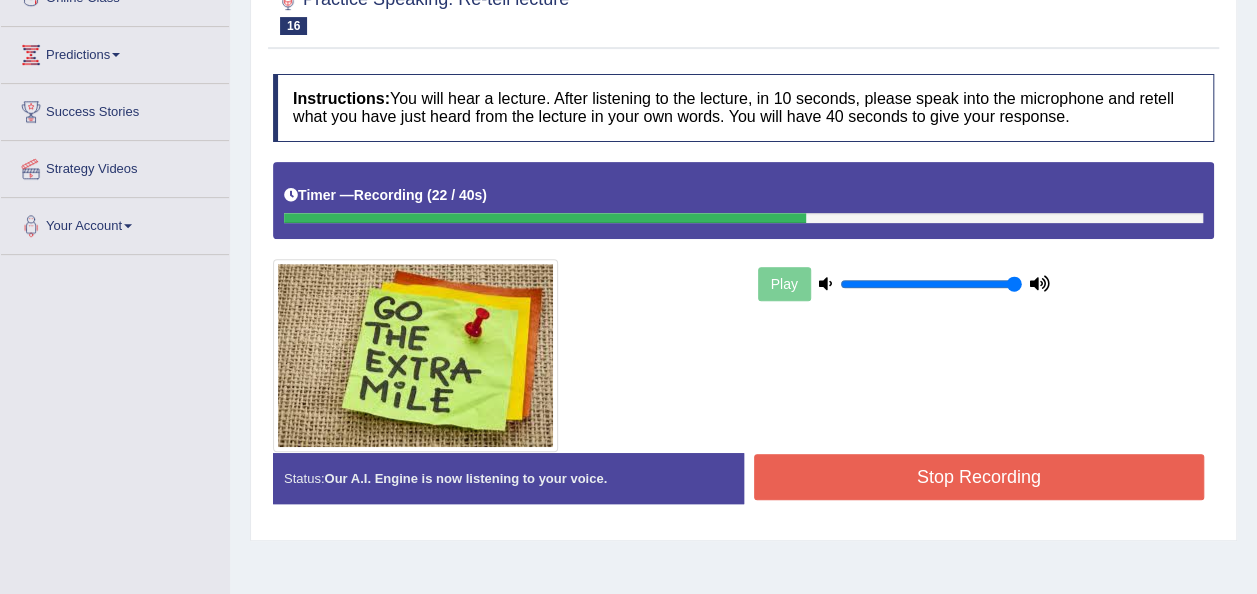 click on "Stop Recording" at bounding box center (979, 477) 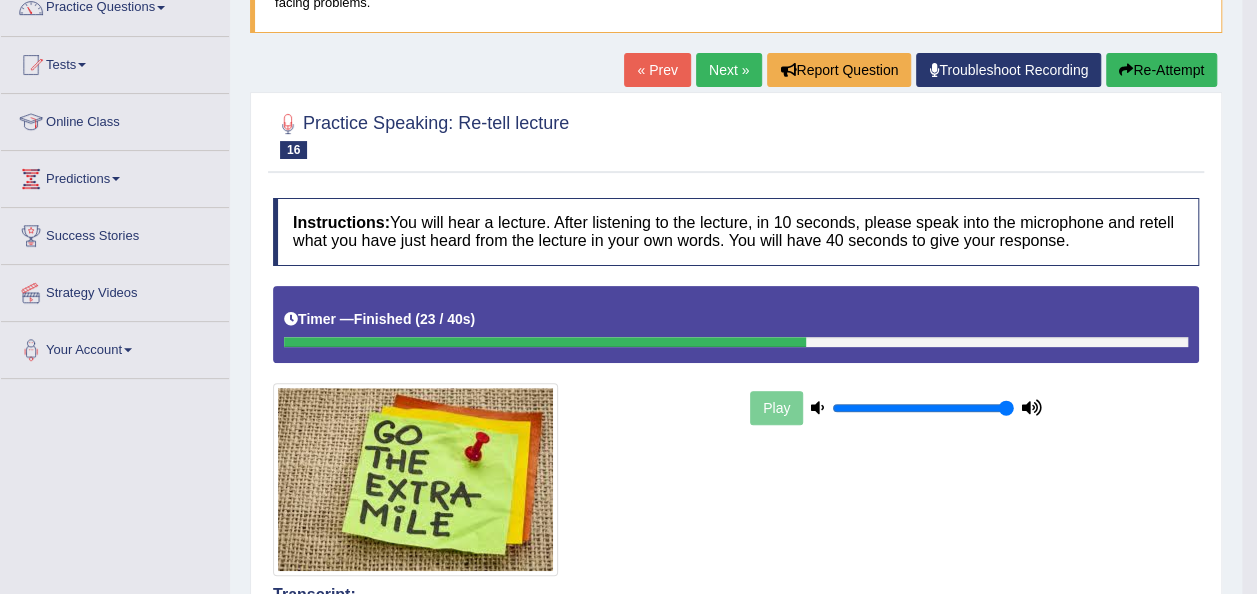 scroll, scrollTop: 200, scrollLeft: 0, axis: vertical 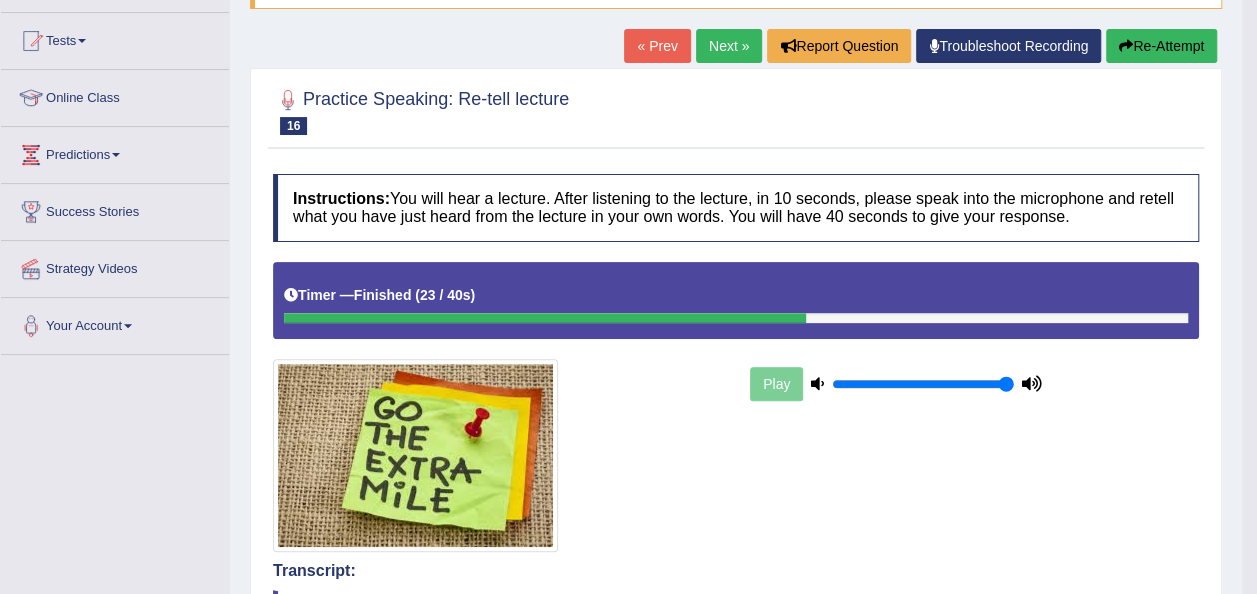 click on "Next »" at bounding box center (729, 46) 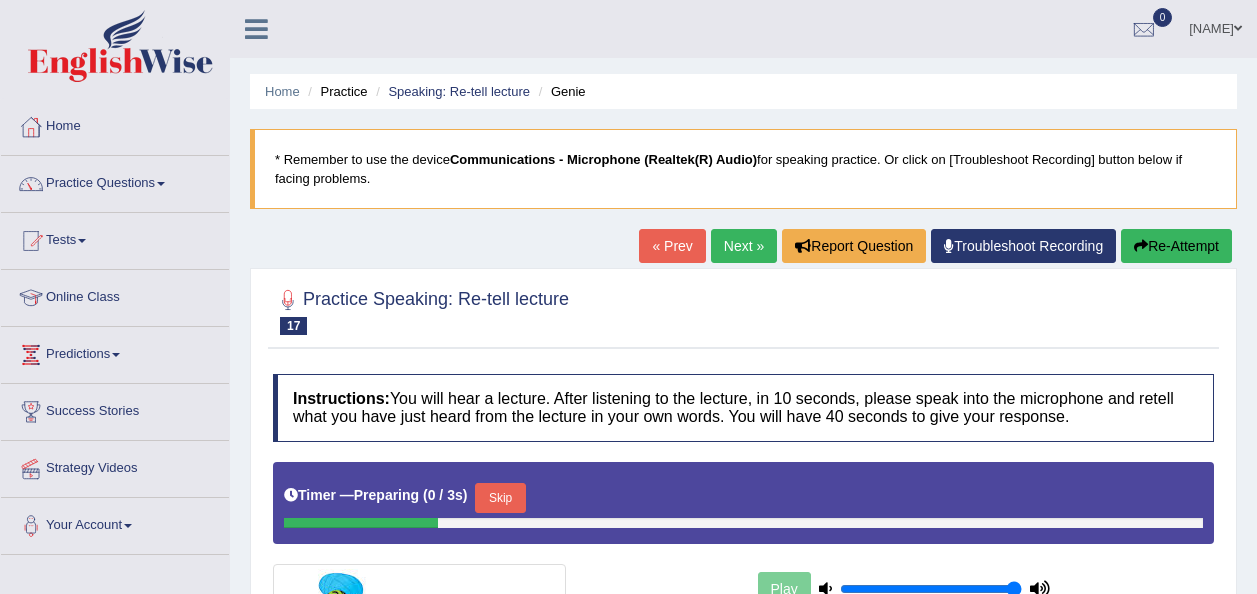 scroll, scrollTop: 0, scrollLeft: 0, axis: both 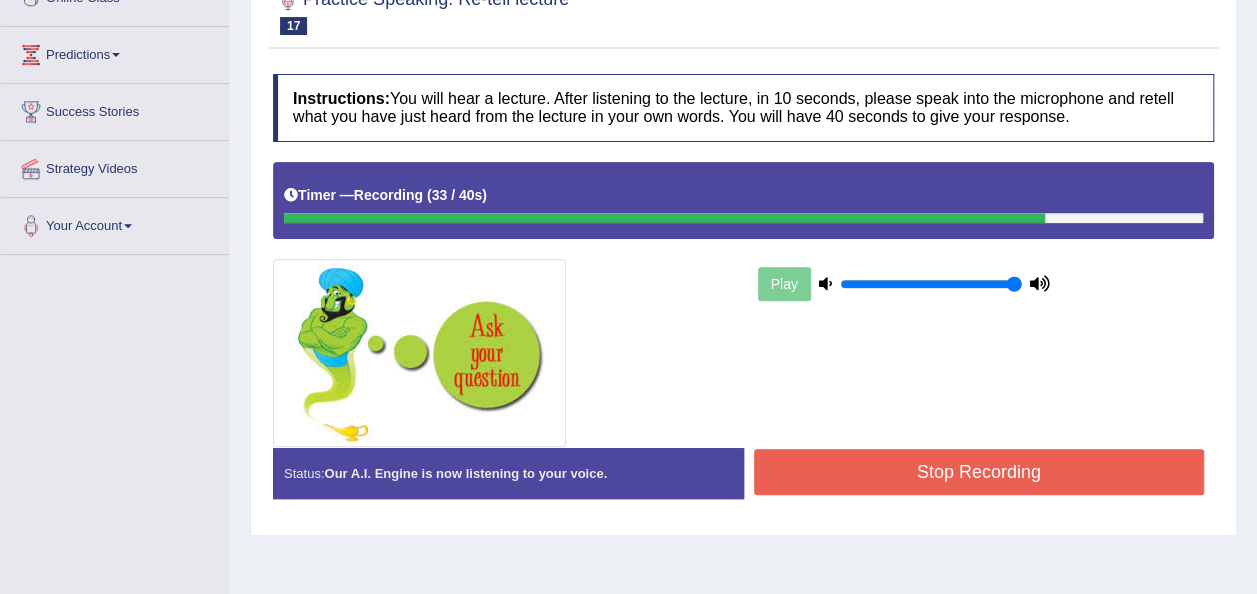 click on "Stop Recording" at bounding box center (979, 472) 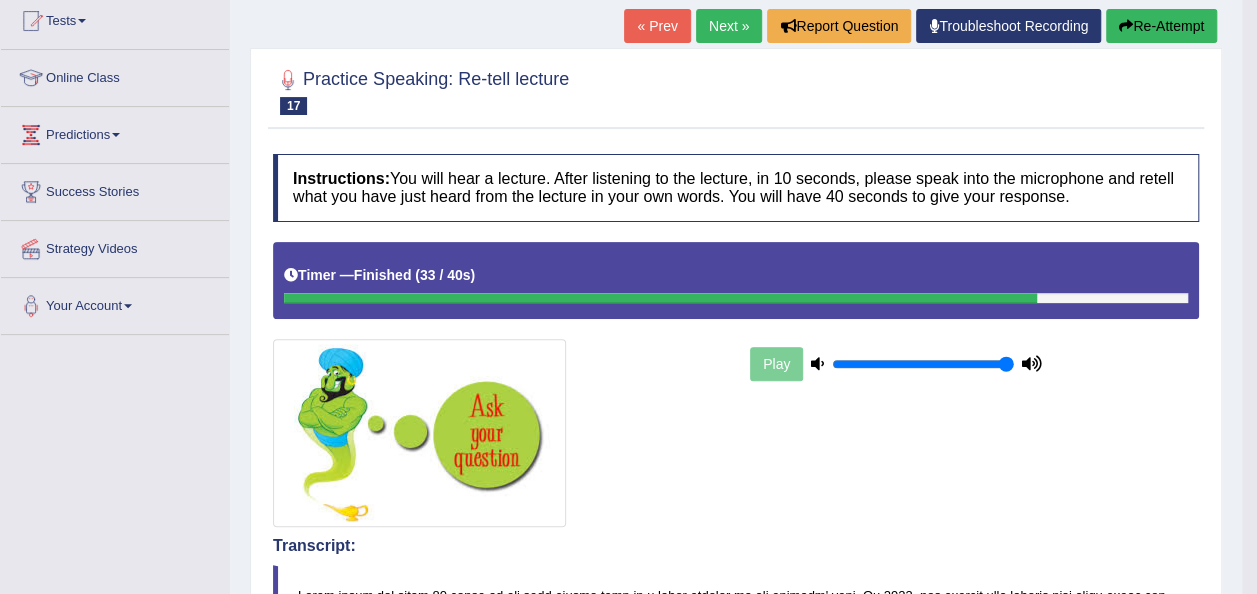scroll, scrollTop: 0, scrollLeft: 0, axis: both 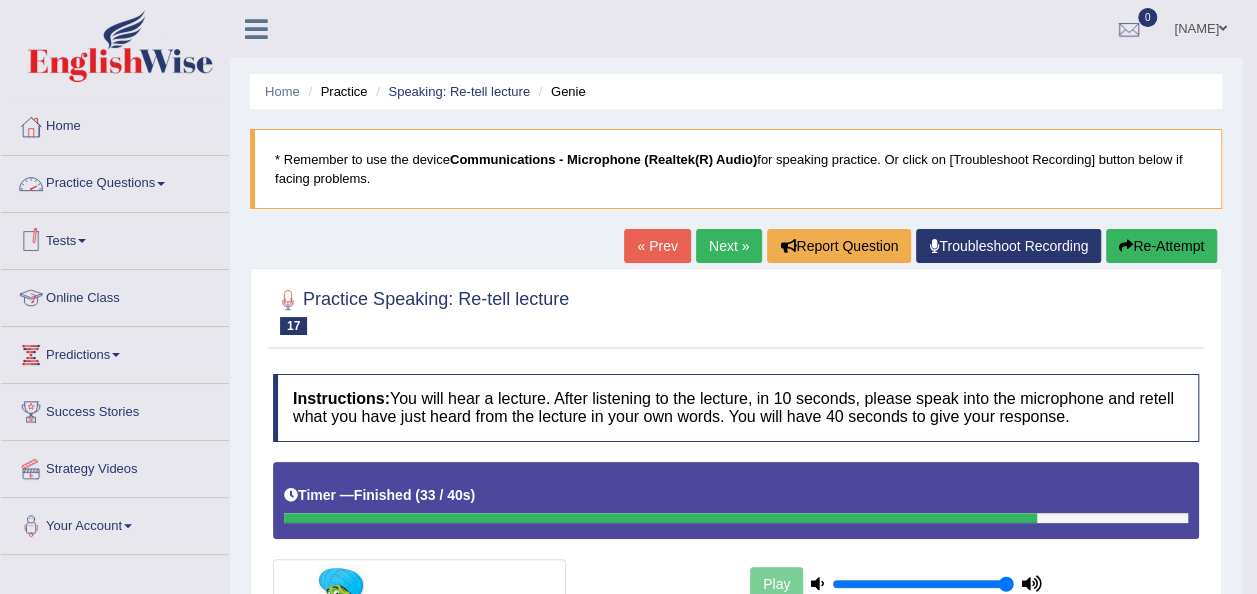click on "Practice Questions" at bounding box center [115, 181] 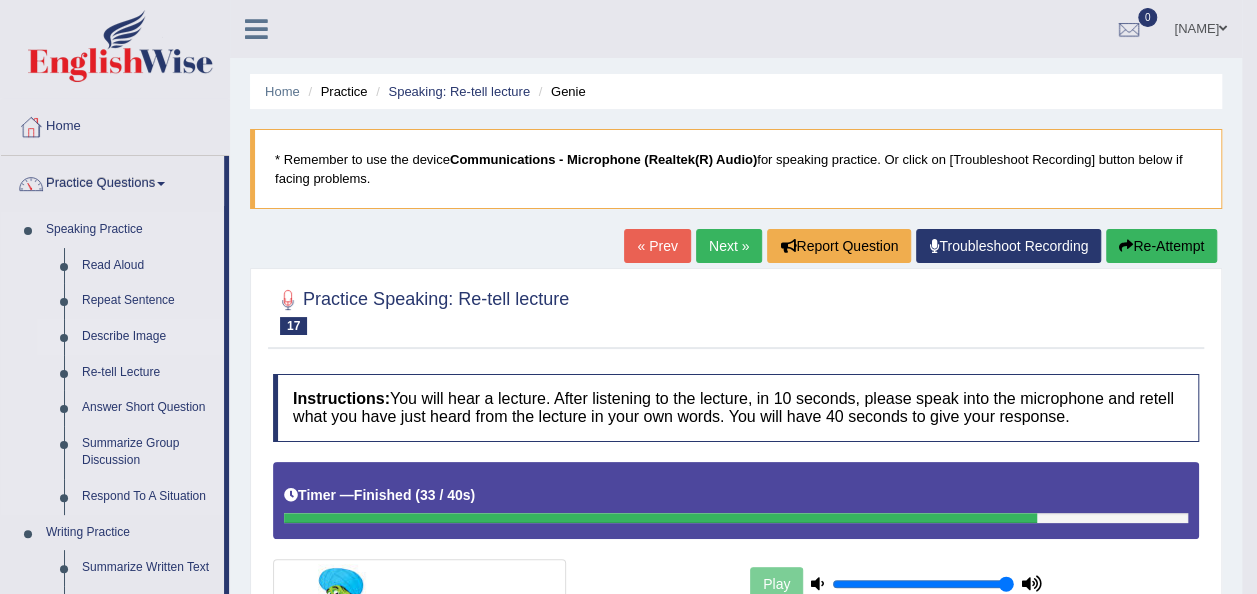 click on "Describe Image" at bounding box center (148, 337) 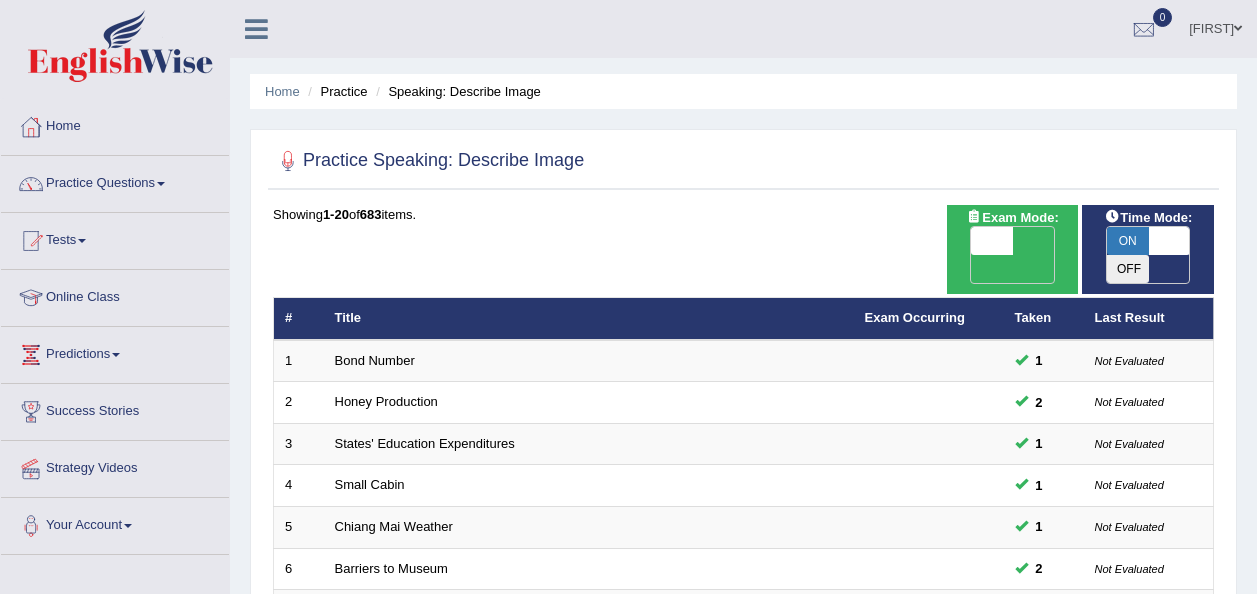 scroll, scrollTop: 0, scrollLeft: 0, axis: both 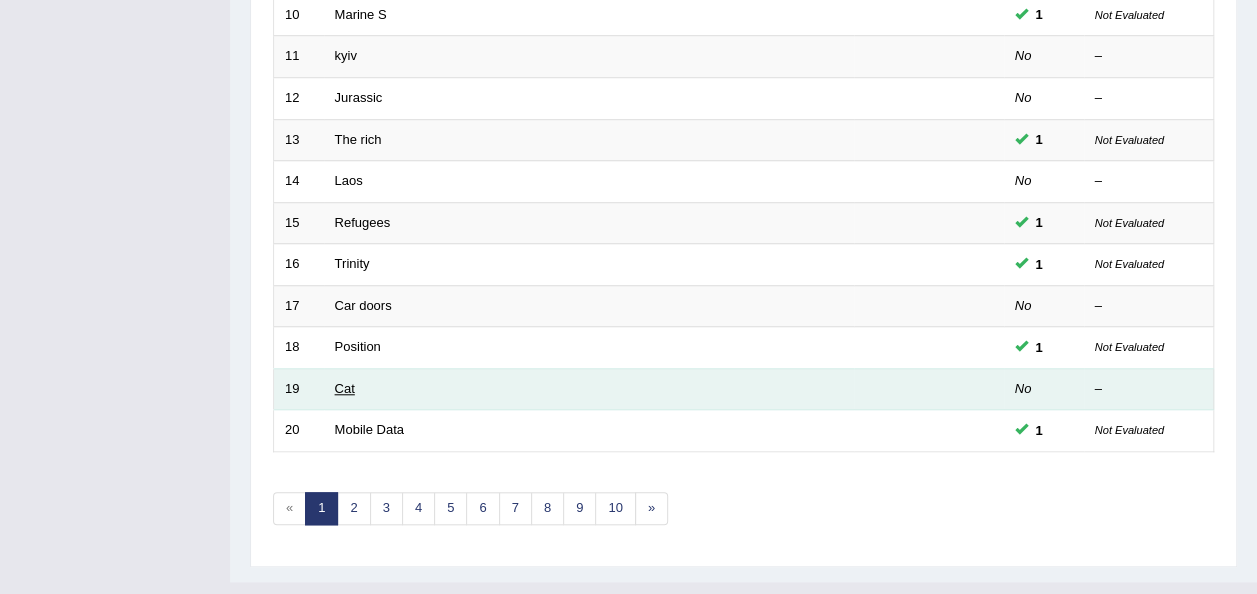 click on "Cat" at bounding box center (345, 388) 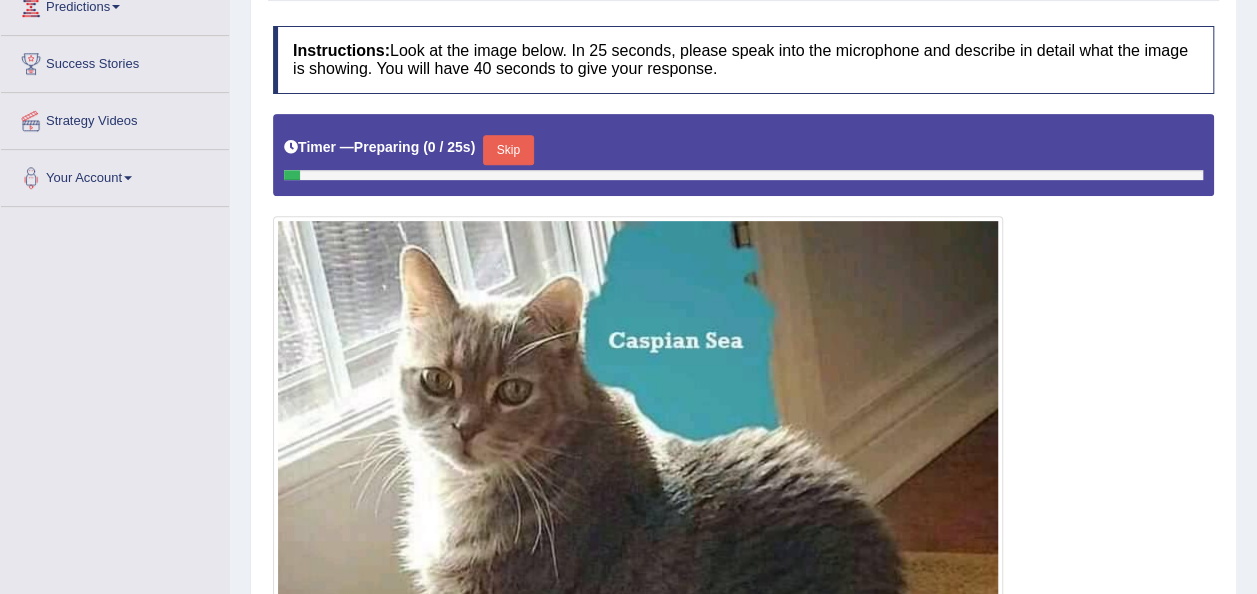scroll, scrollTop: 0, scrollLeft: 0, axis: both 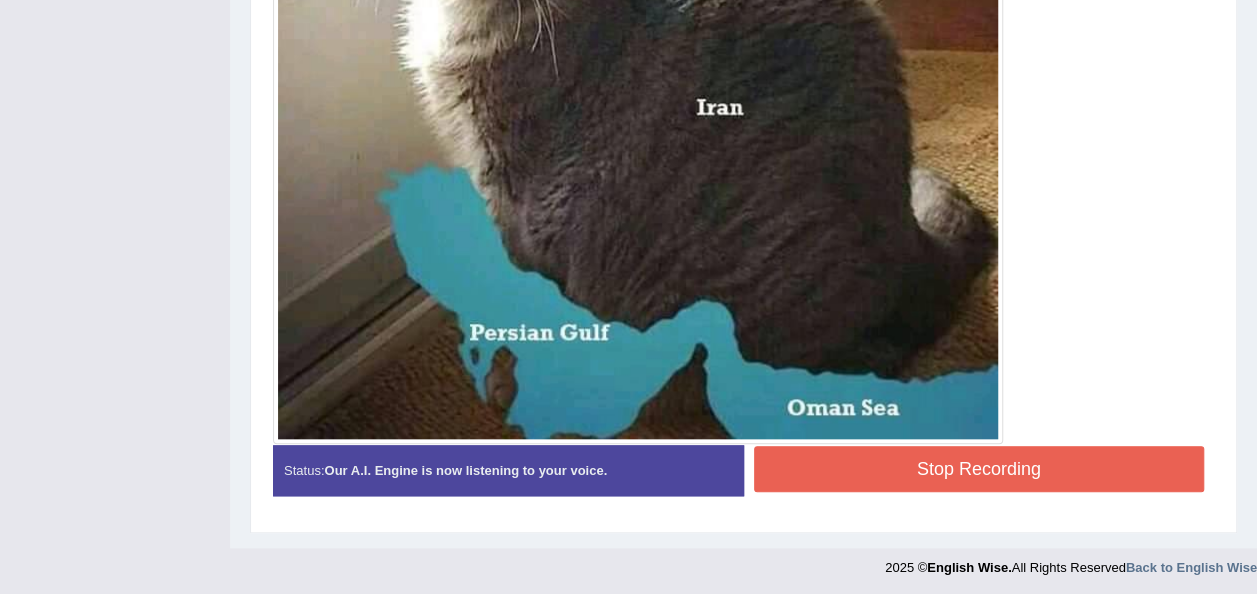 click on "Stop Recording" at bounding box center (979, 469) 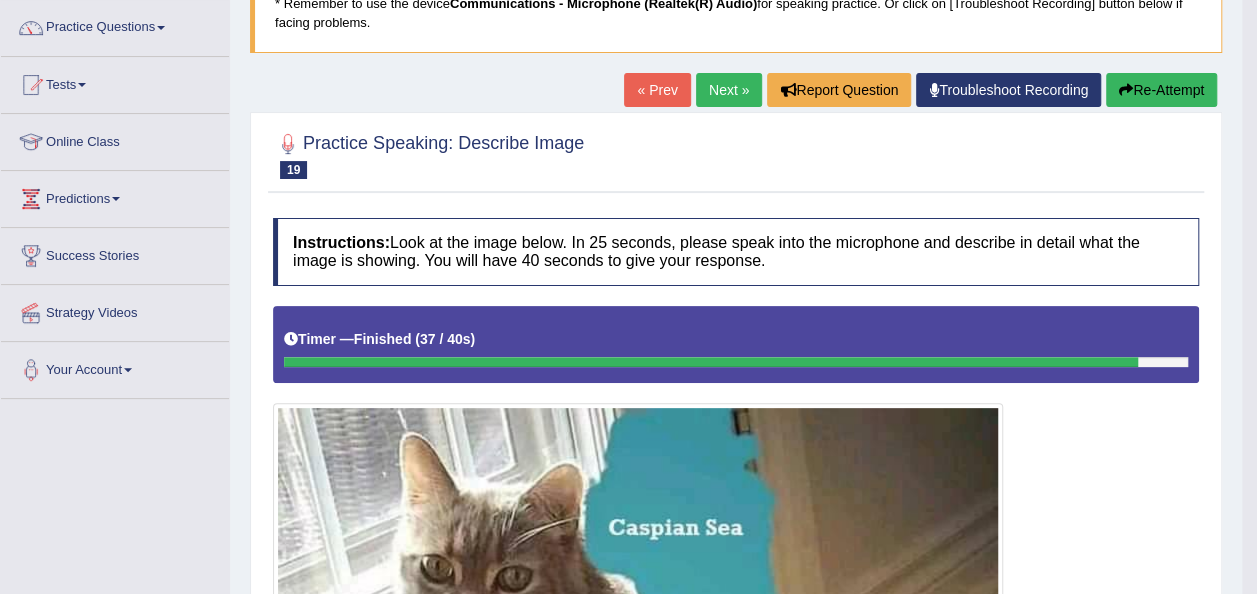 scroll, scrollTop: 145, scrollLeft: 0, axis: vertical 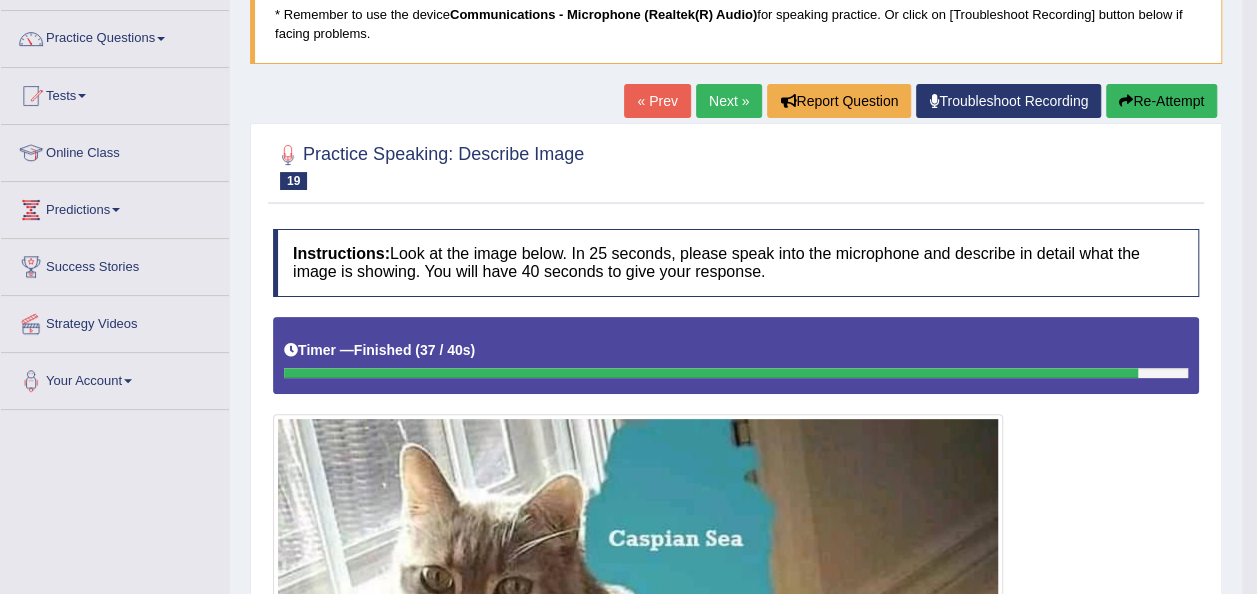 click on "Next »" at bounding box center [729, 101] 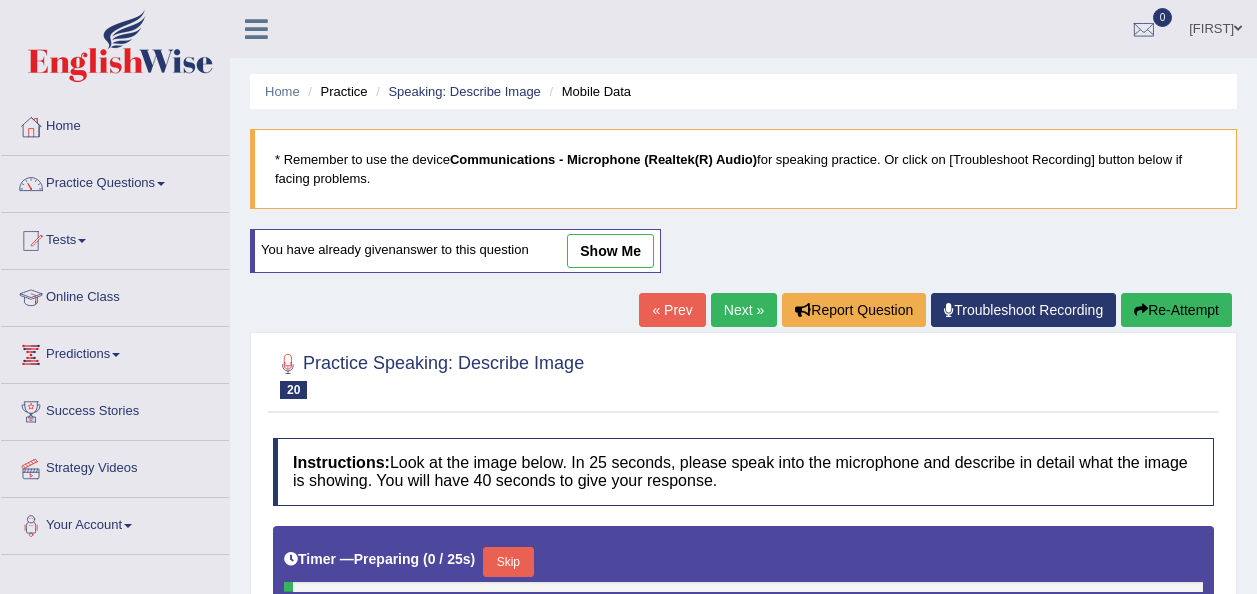 scroll, scrollTop: 0, scrollLeft: 0, axis: both 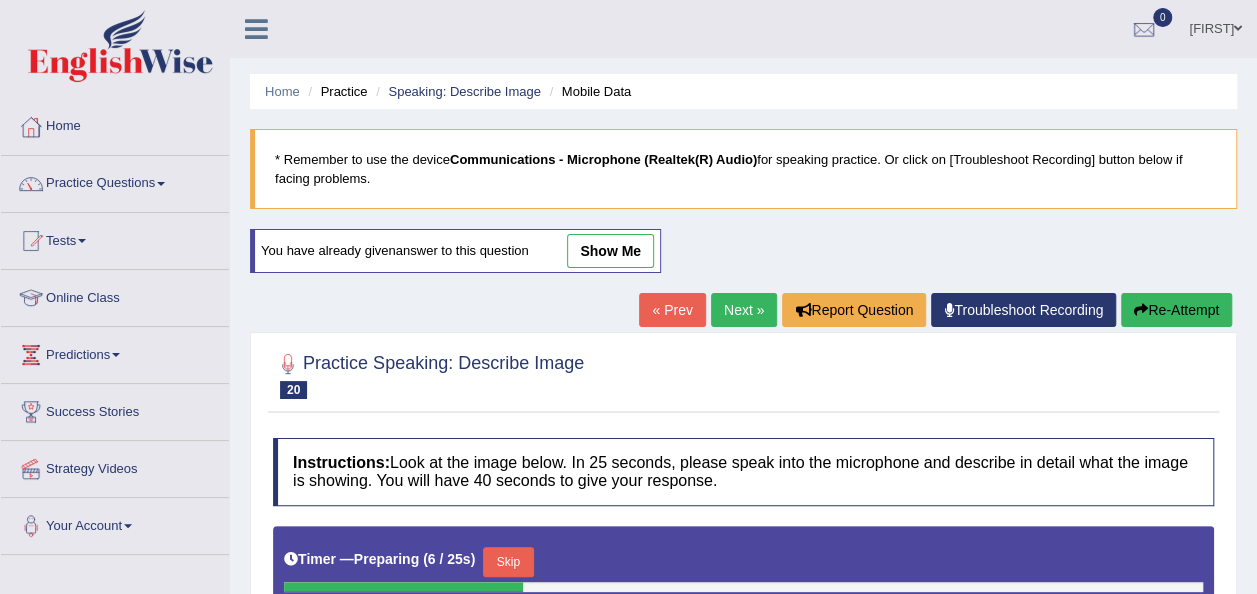 click on "Next »" at bounding box center (744, 310) 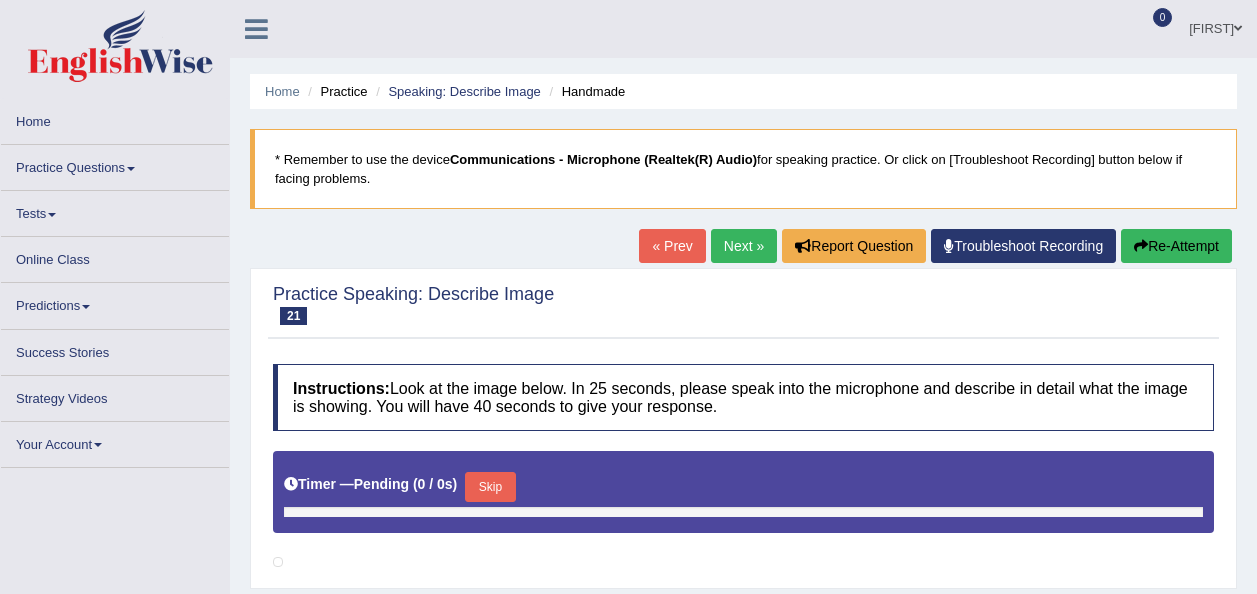 scroll, scrollTop: 0, scrollLeft: 0, axis: both 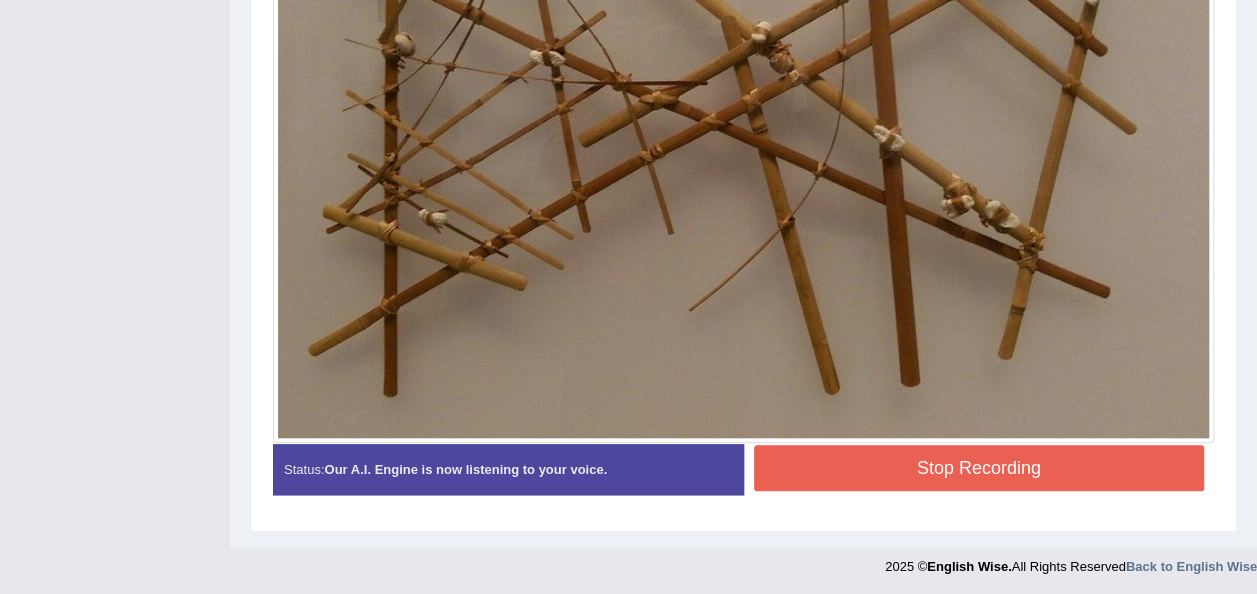 click on "Stop Recording" at bounding box center [979, 468] 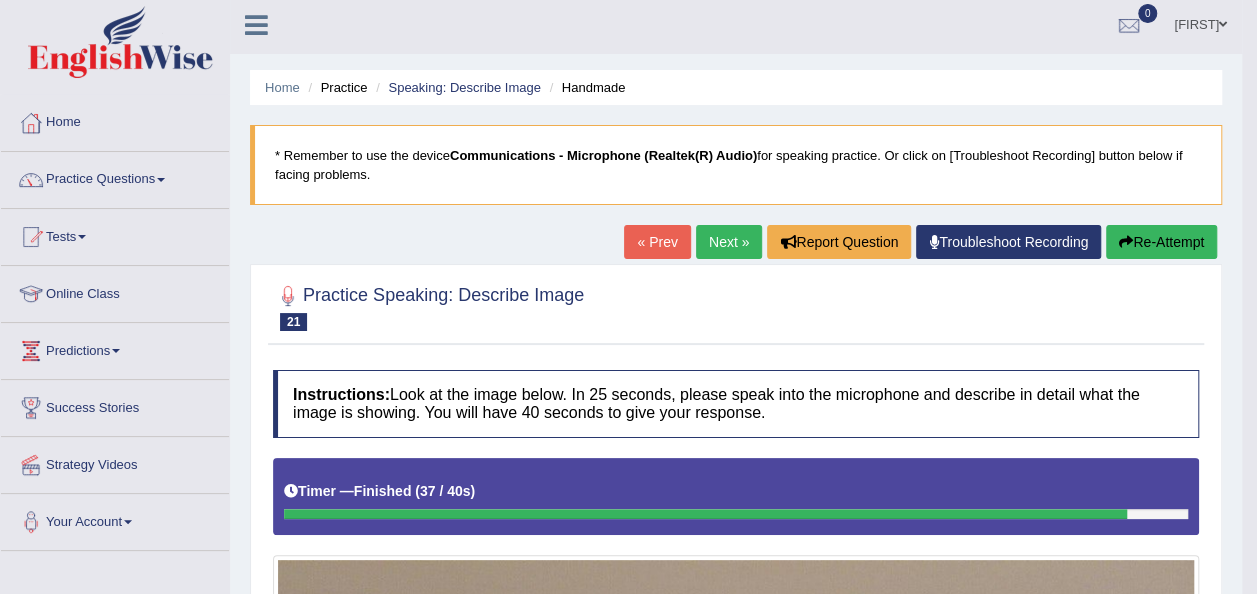 scroll, scrollTop: 0, scrollLeft: 0, axis: both 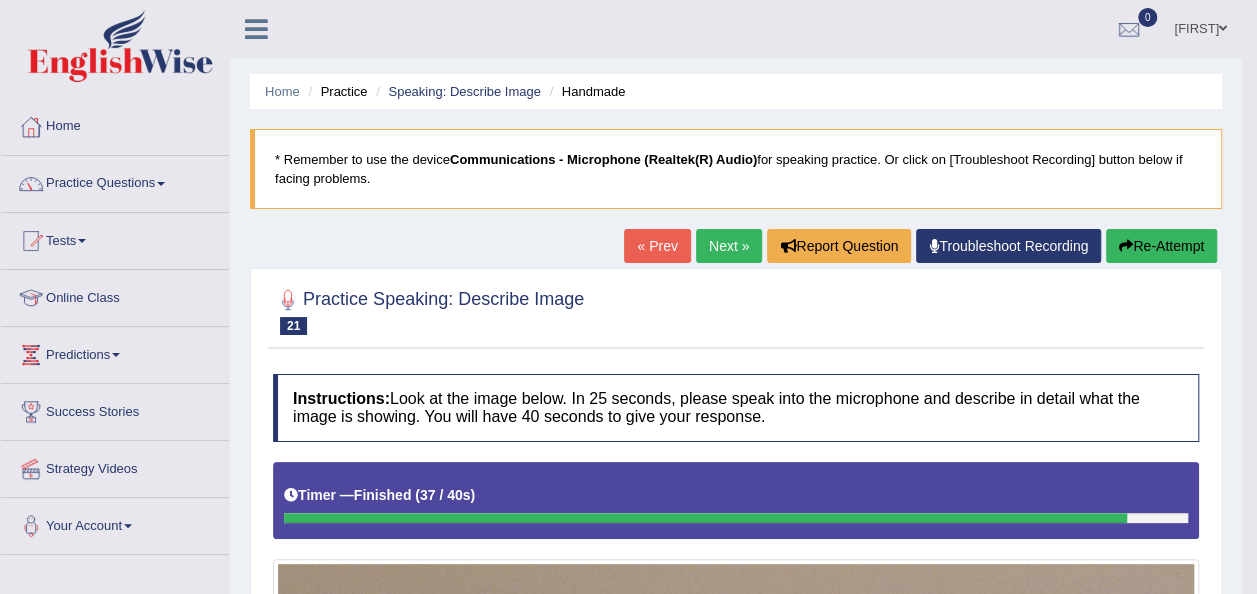 click on "Next »" at bounding box center (729, 246) 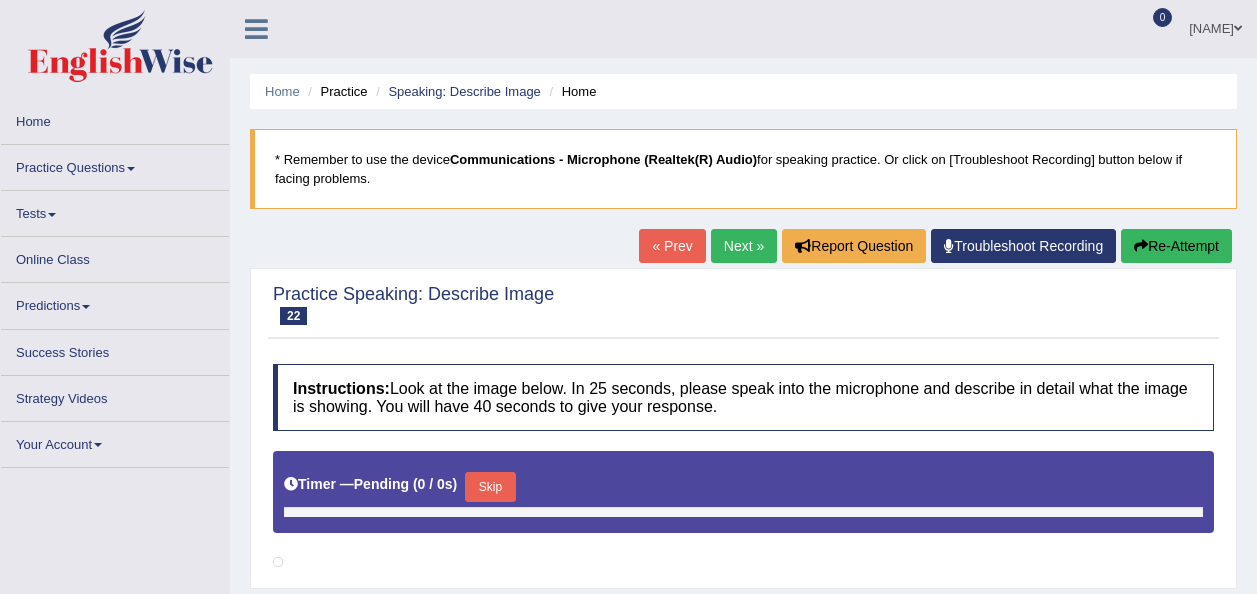 scroll, scrollTop: 0, scrollLeft: 0, axis: both 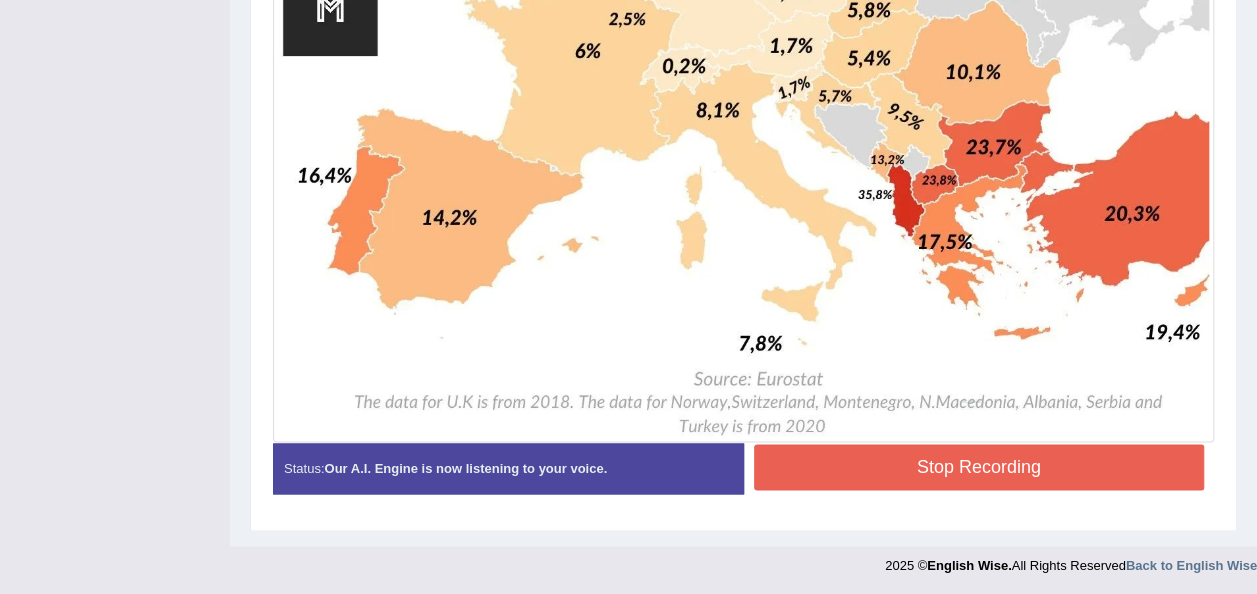 click on "Stop Recording" at bounding box center (979, 467) 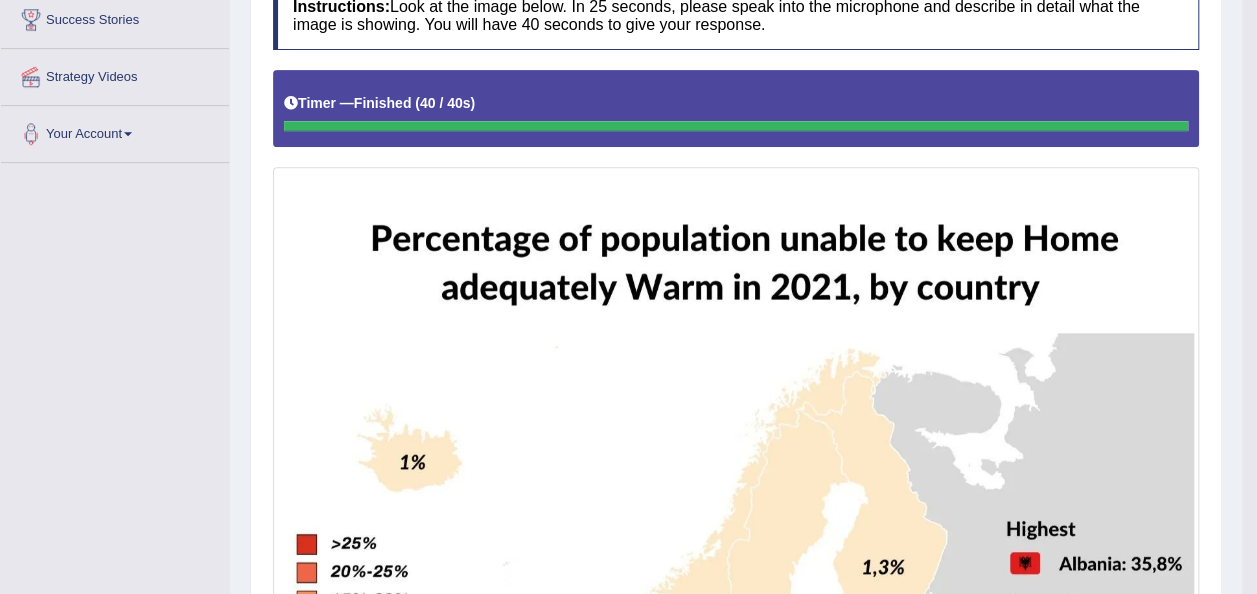 scroll, scrollTop: 0, scrollLeft: 0, axis: both 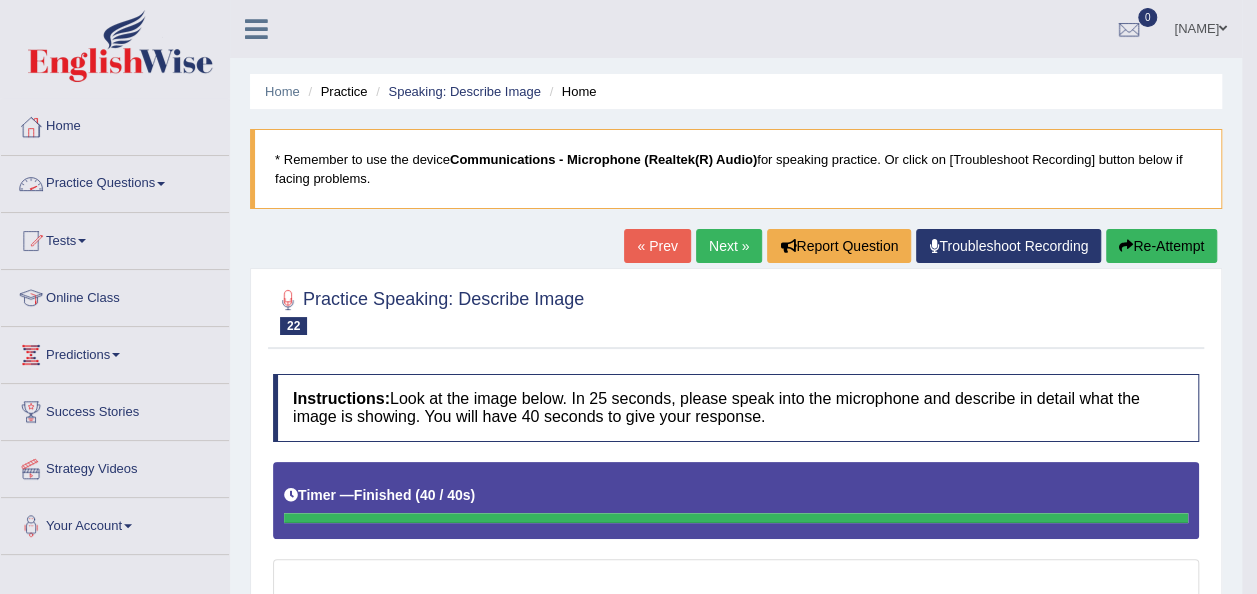 click on "Practice Questions" at bounding box center [115, 181] 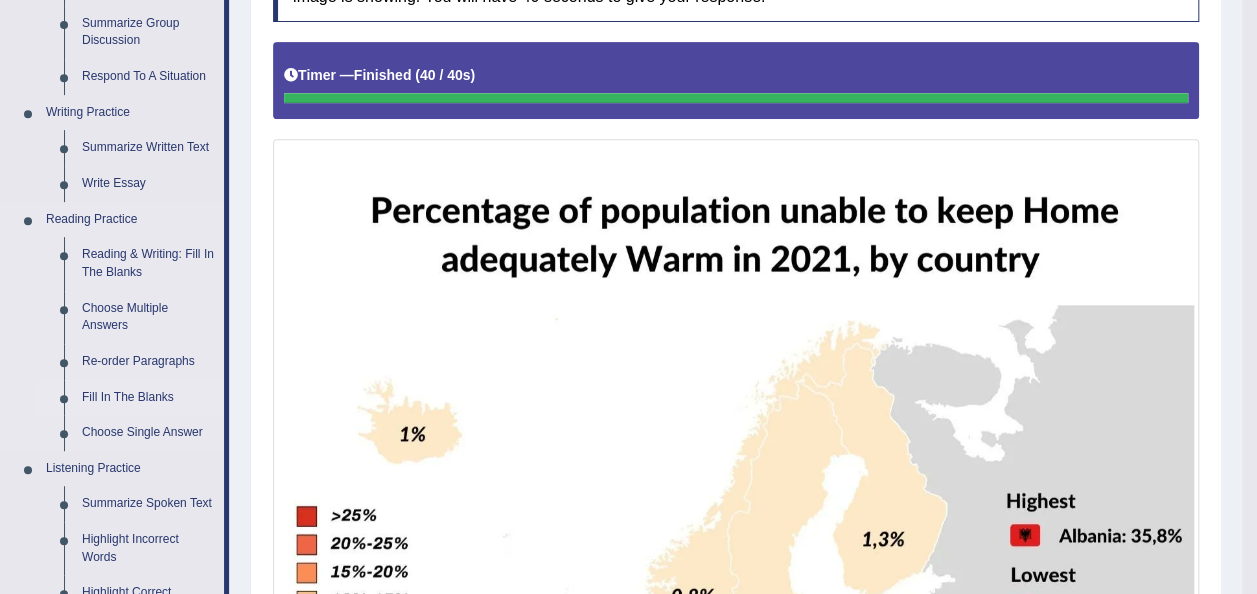 scroll, scrollTop: 400, scrollLeft: 0, axis: vertical 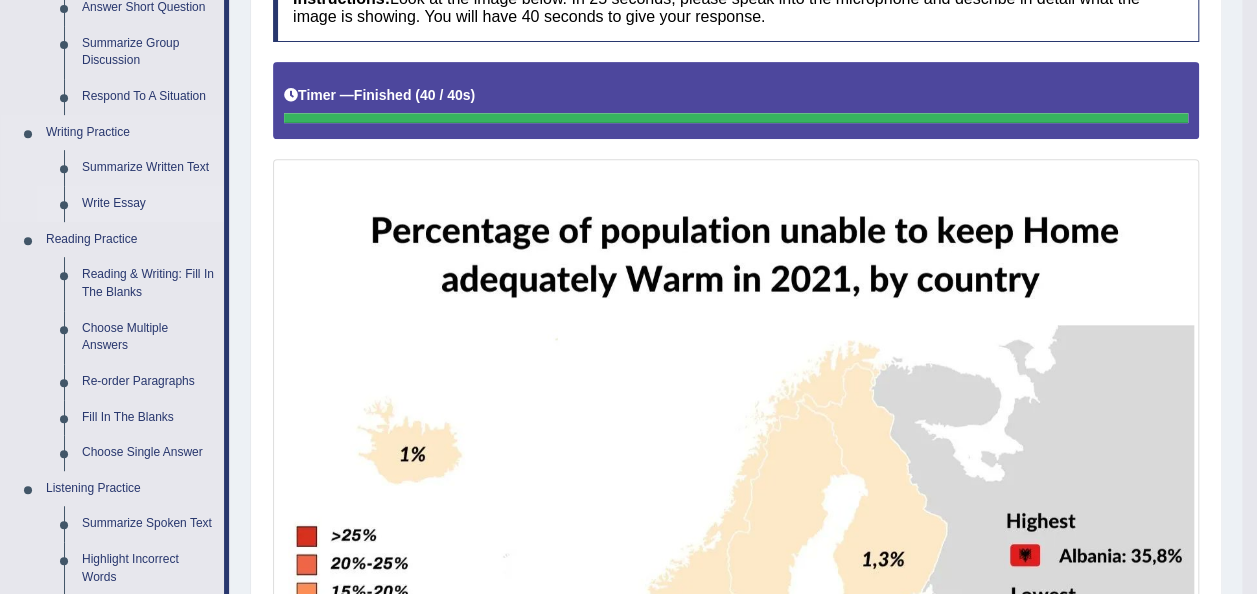 click on "Write Essay" at bounding box center [148, 204] 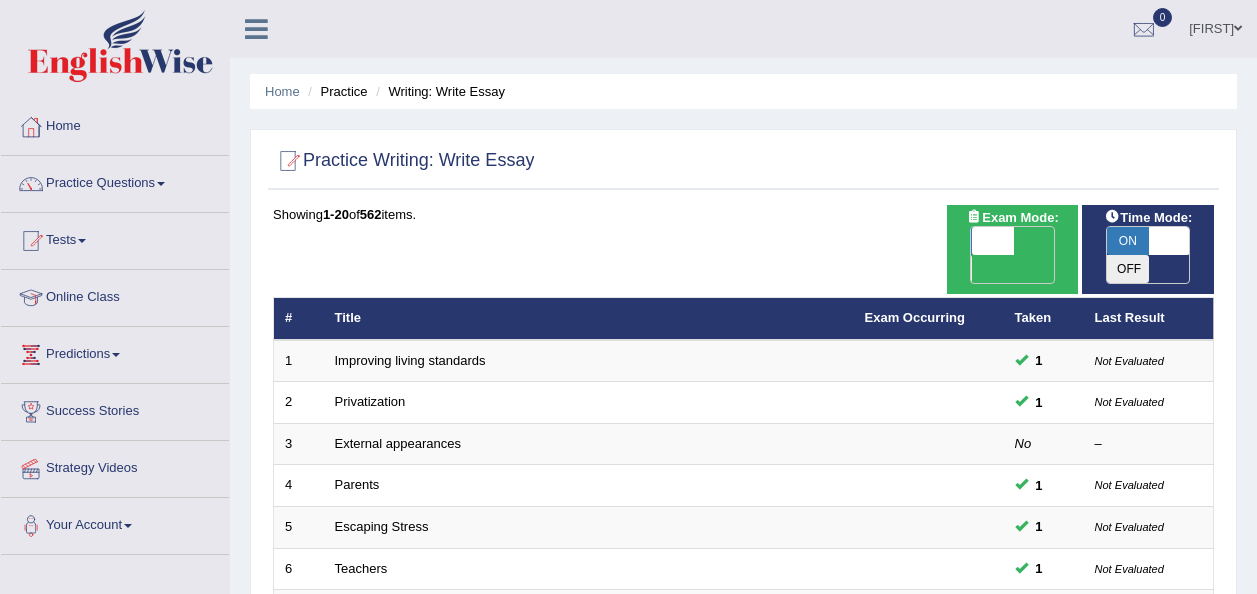scroll, scrollTop: 0, scrollLeft: 0, axis: both 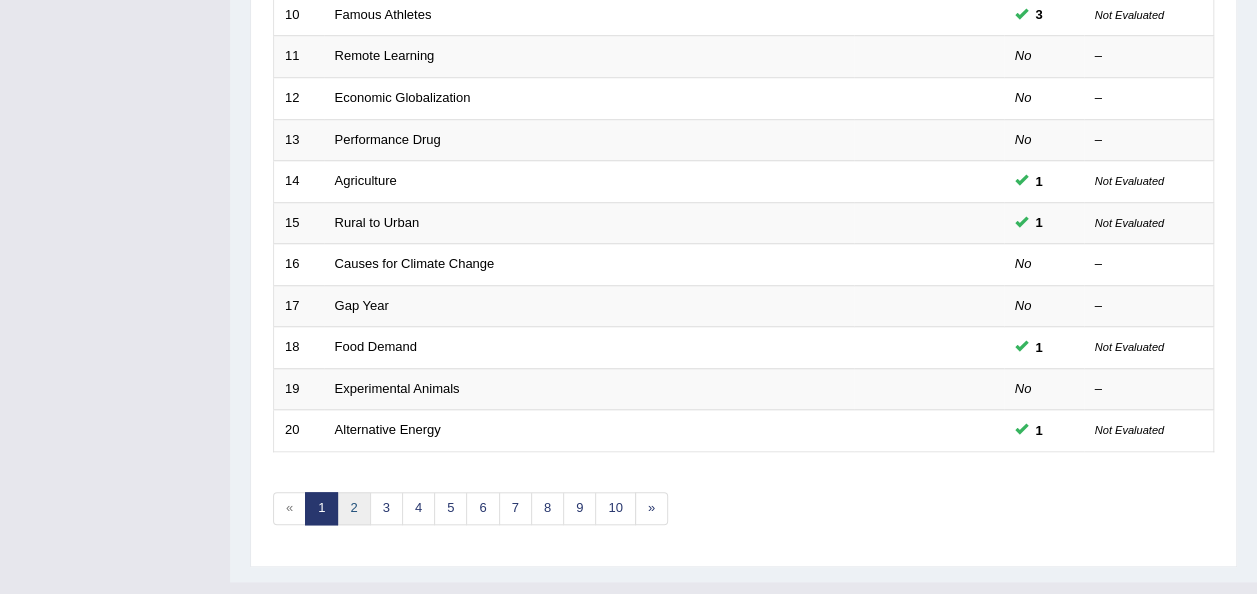 click on "2" at bounding box center (353, 508) 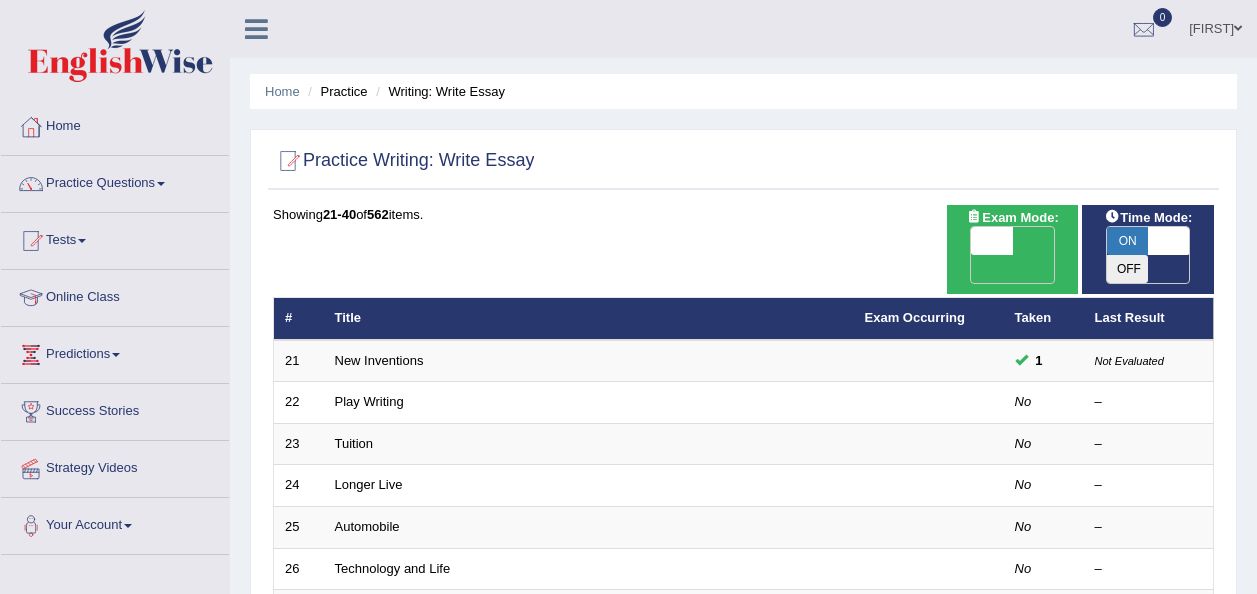 scroll, scrollTop: 0, scrollLeft: 0, axis: both 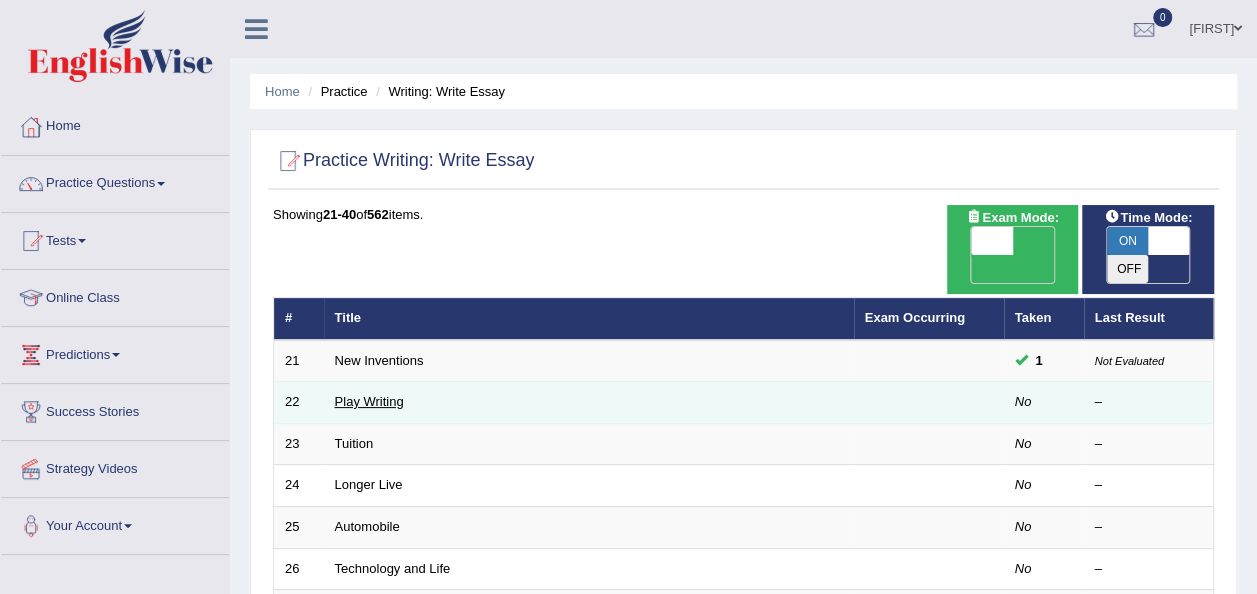 click on "Play Writing" at bounding box center [369, 401] 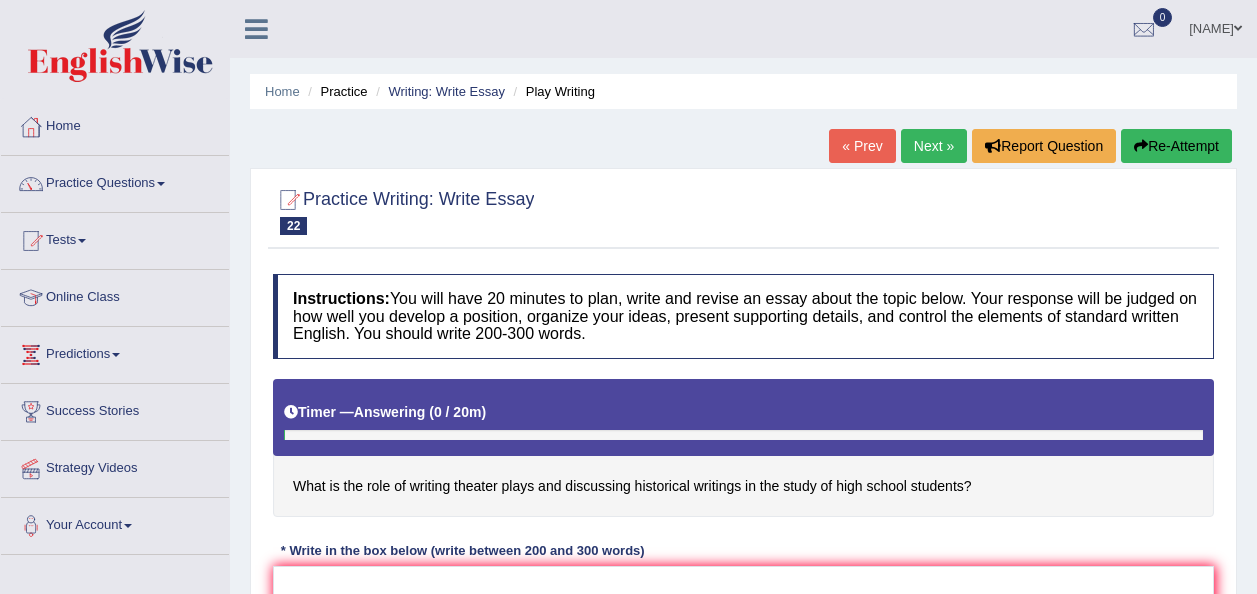 scroll, scrollTop: 0, scrollLeft: 0, axis: both 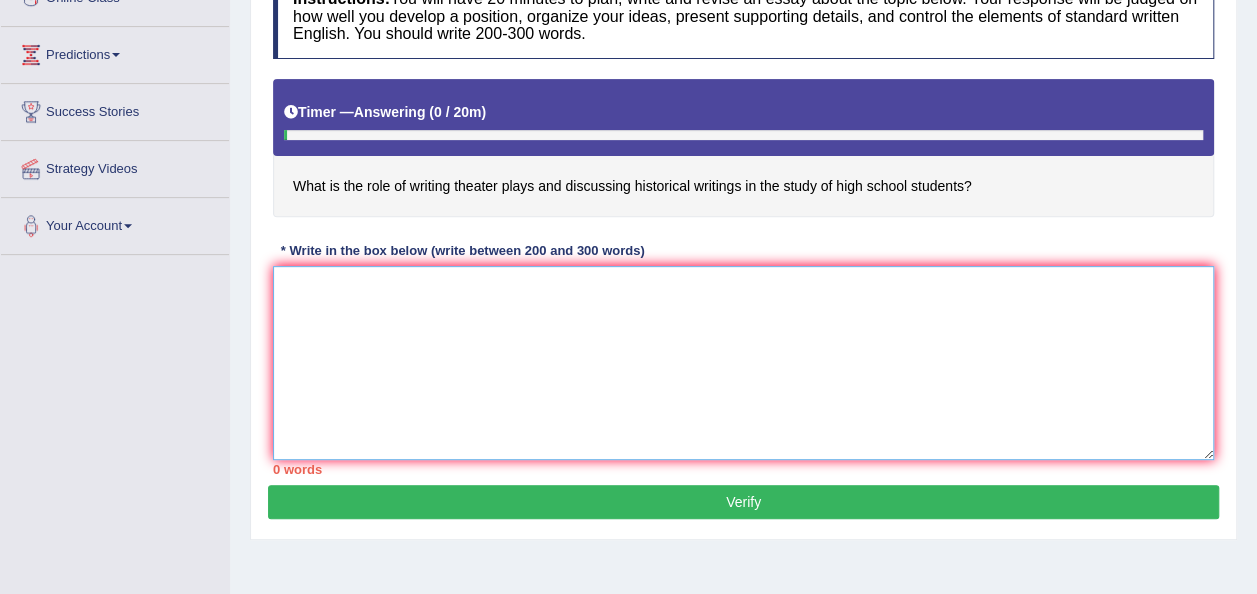 click at bounding box center (743, 363) 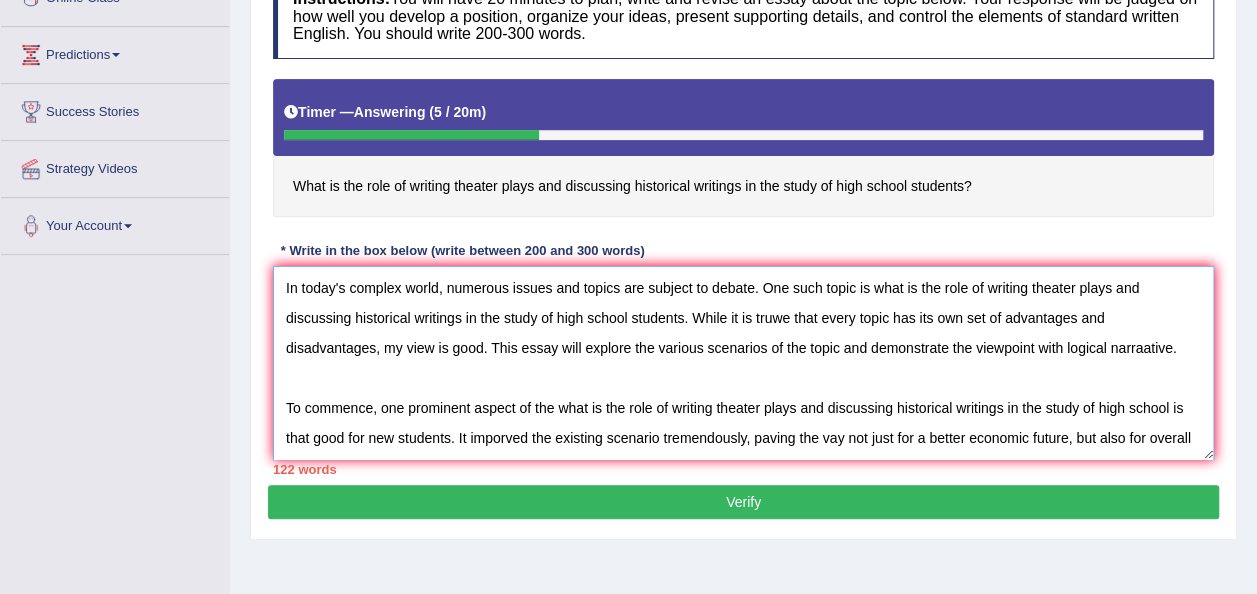 scroll, scrollTop: 18, scrollLeft: 0, axis: vertical 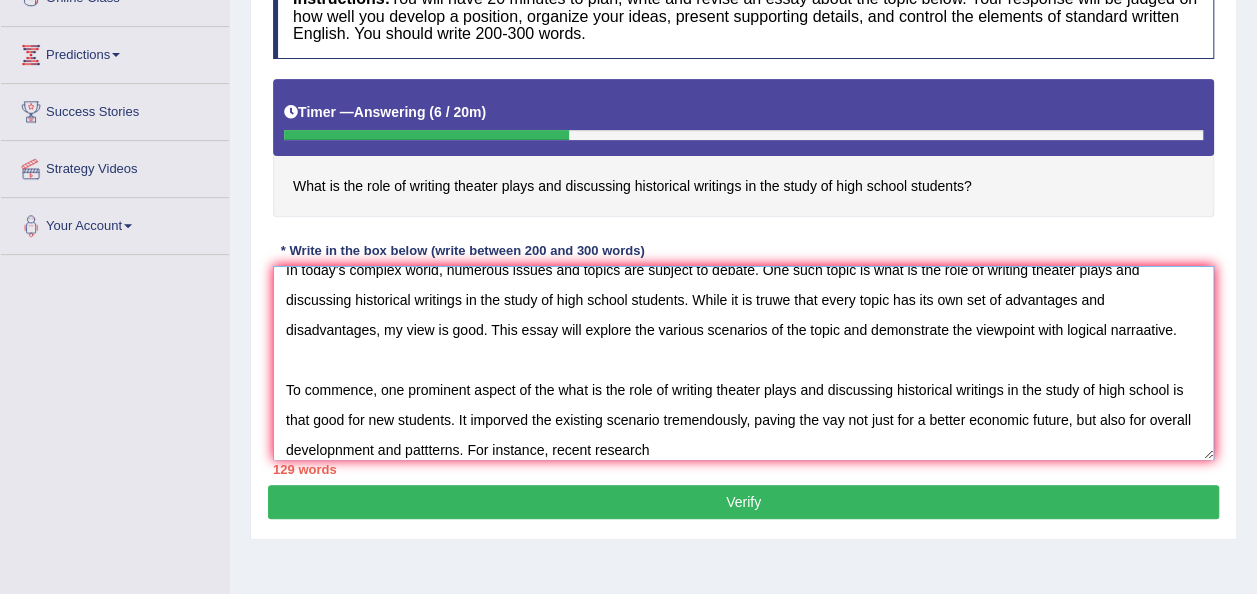click on "In today's complex world, numerous issues and topics are subject to debate. One such topic is what is the role of writing theater plays and discussing historical writings in the study of high school students. While it is truwe that every topic has its own set of advantages and disadvantages, my view is good. This essay will explore the various scenarios of the topic and demonstrate the viewpoint with logical narraative.
To commence, one prominent aspect of the what is the role of writing theater plays and discussing historical writings in the study of high school is that good for new students. It imporved the existing scenario tremendously, paving the vay not just for a better economic future, but also for overall developnment and pattterns. For instance, recent research" at bounding box center (743, 363) 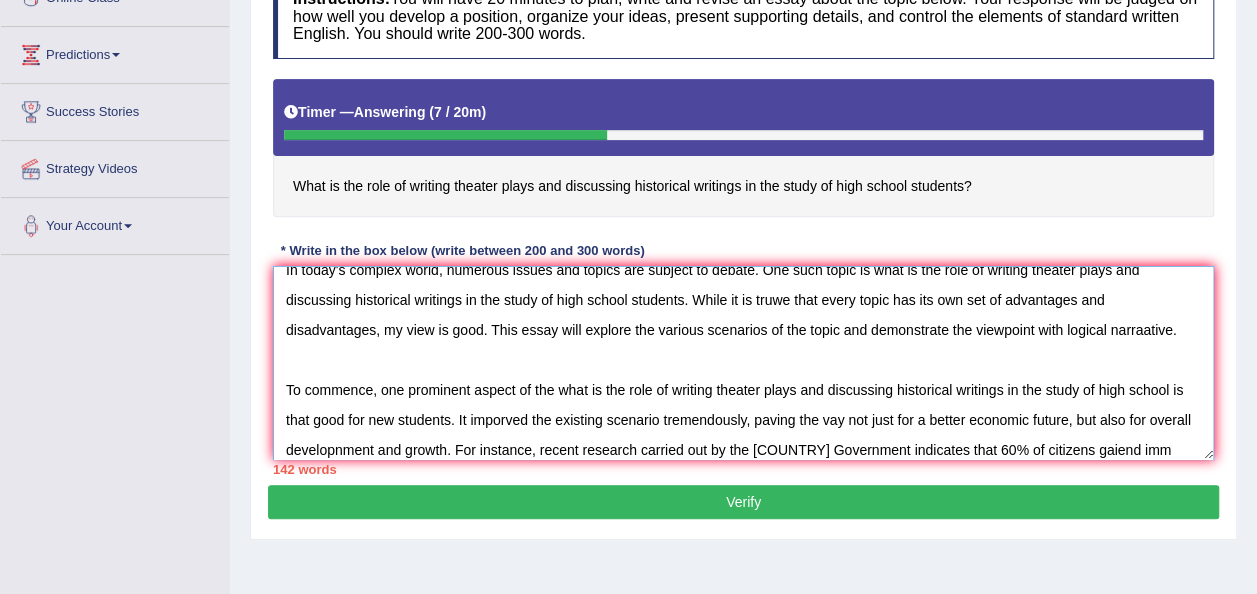 scroll, scrollTop: 48, scrollLeft: 0, axis: vertical 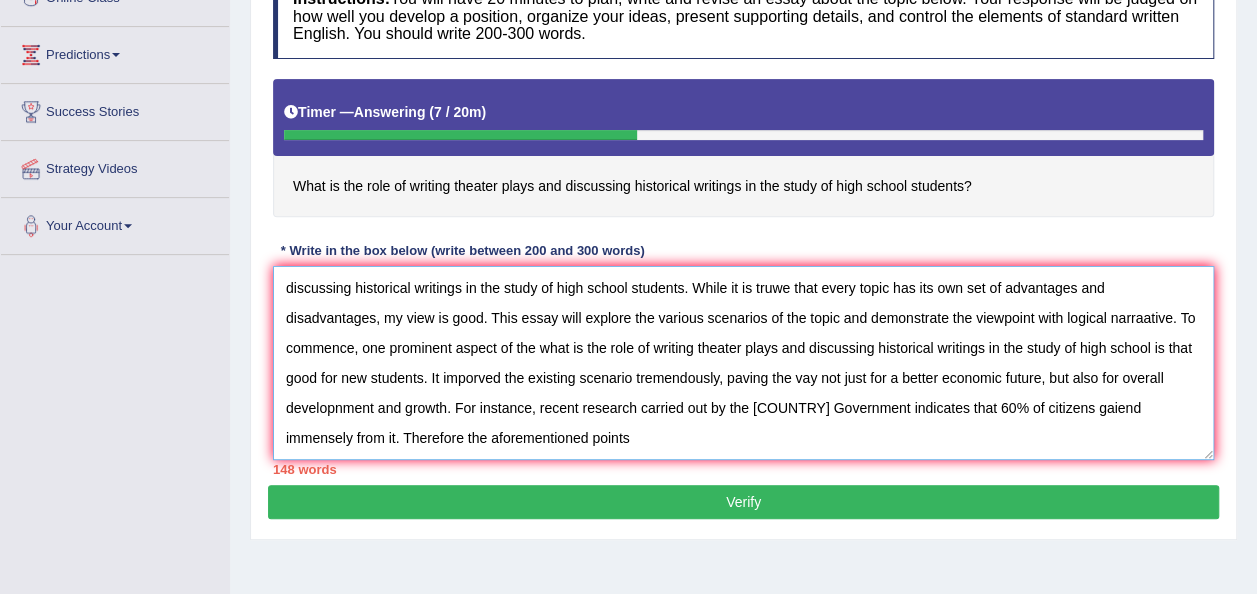 click on "In today's complex world, numerous issues and topics are subject to debate. One such topic is what is the role of writing theater plays and discussing historical writings in the study of high school students. While it is truwe that every topic has its own set of advantages and disadvantages, my view is good. This essay will explore the various scenarios of the topic and demonstrate the viewpoint with logical narraative. To commence, one prominent aspect of the what is the role of writing theater plays and discussing historical writings in the study of high school is that good for new students. It imporved the existing scenario tremendously, paving the vay not just for a better economic future, but also for overall developnment and growth. For instance, recent research carried out by the [COUNTRY] Government indicates that 60% of citizens gaiend immensely from it. Therefore the aforementioned points" at bounding box center [743, 363] 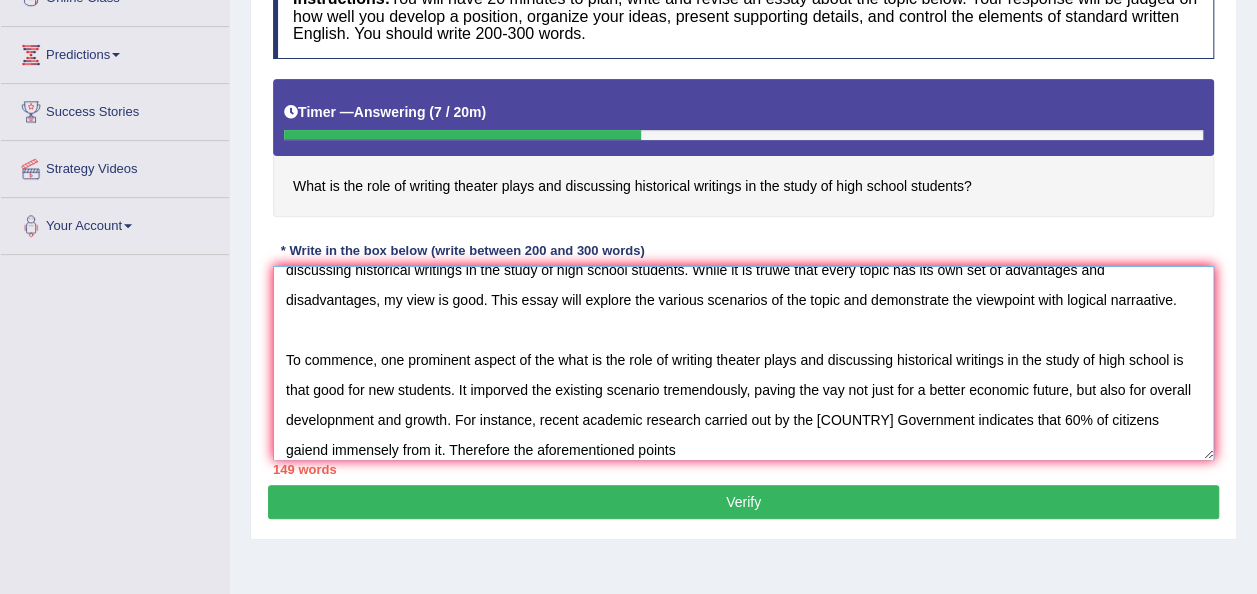 click on "In today's complex world, numerous issues and topics are subject to debate. One such topic is what is the role of writing theater plays and discussing historical writings in the study of high school students. While it is truwe that every topic has its own set of advantages and disadvantages, my view is good. This essay will explore the various scenarios of the topic and demonstrate the viewpoint with logical narraative.
To commence, one prominent aspect of the what is the role of writing theater plays and discussing historical writings in the study of high school is that good for new students. It imporved the existing scenario tremendously, paving the vay not just for a better economic future, but also for overall developnment and growth. For instance, recent academic research carried out by the [COUNTRY] Government indicates that 60% of citizens gaiend immensely from it. Therefore the aforementioned points" at bounding box center (743, 363) 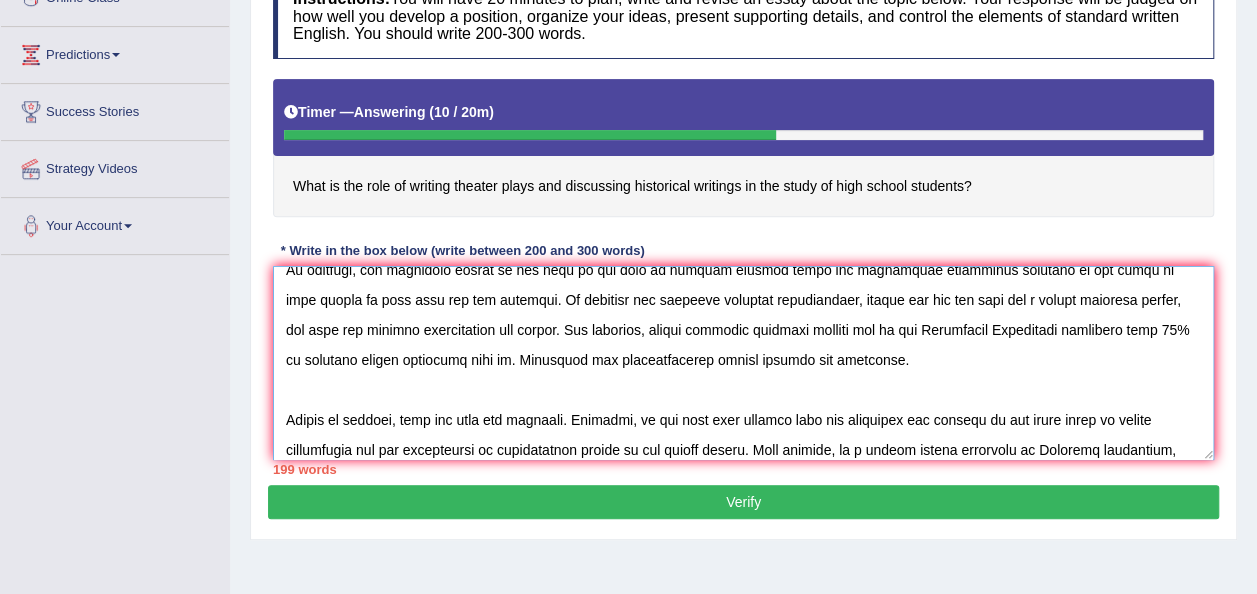 scroll, scrollTop: 168, scrollLeft: 0, axis: vertical 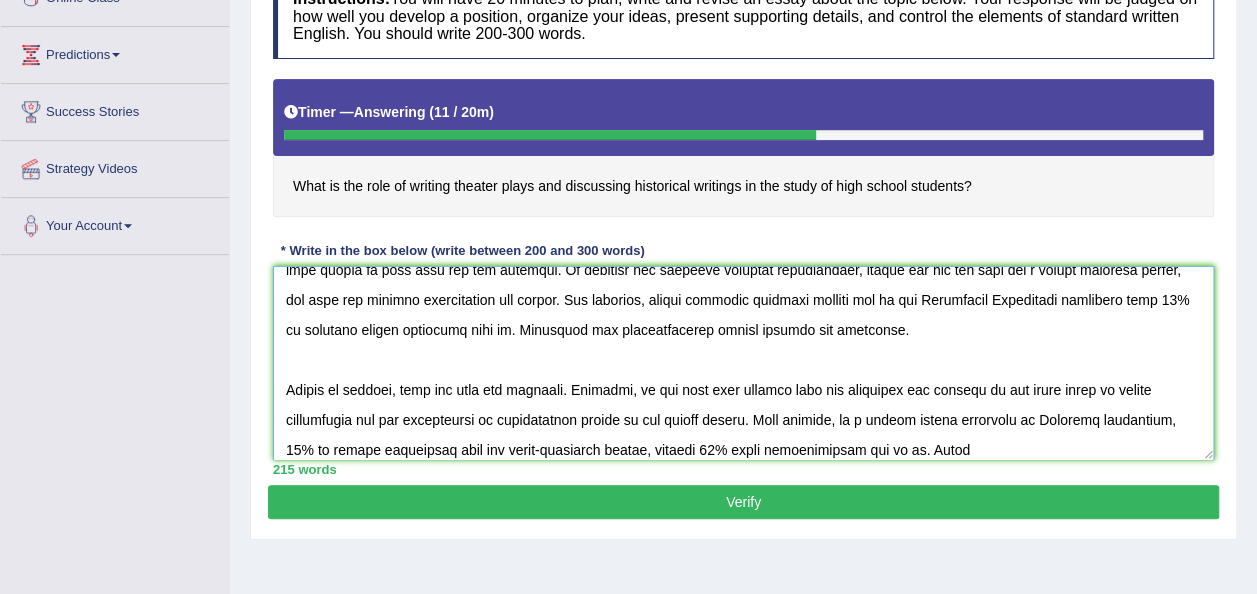 click at bounding box center [743, 363] 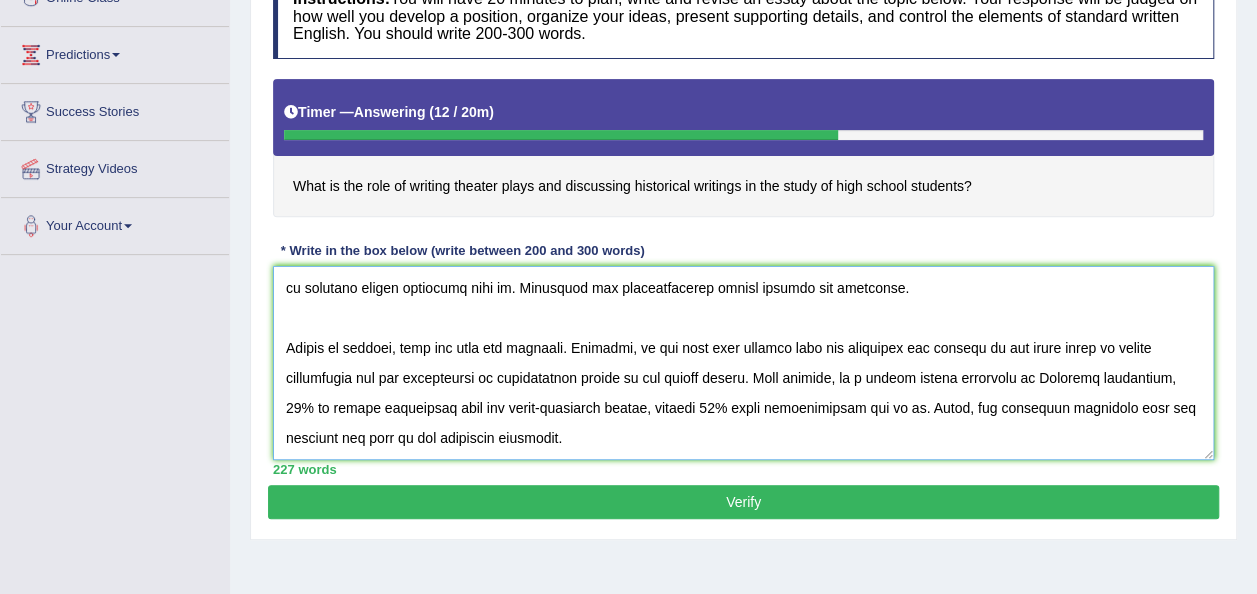 scroll, scrollTop: 258, scrollLeft: 0, axis: vertical 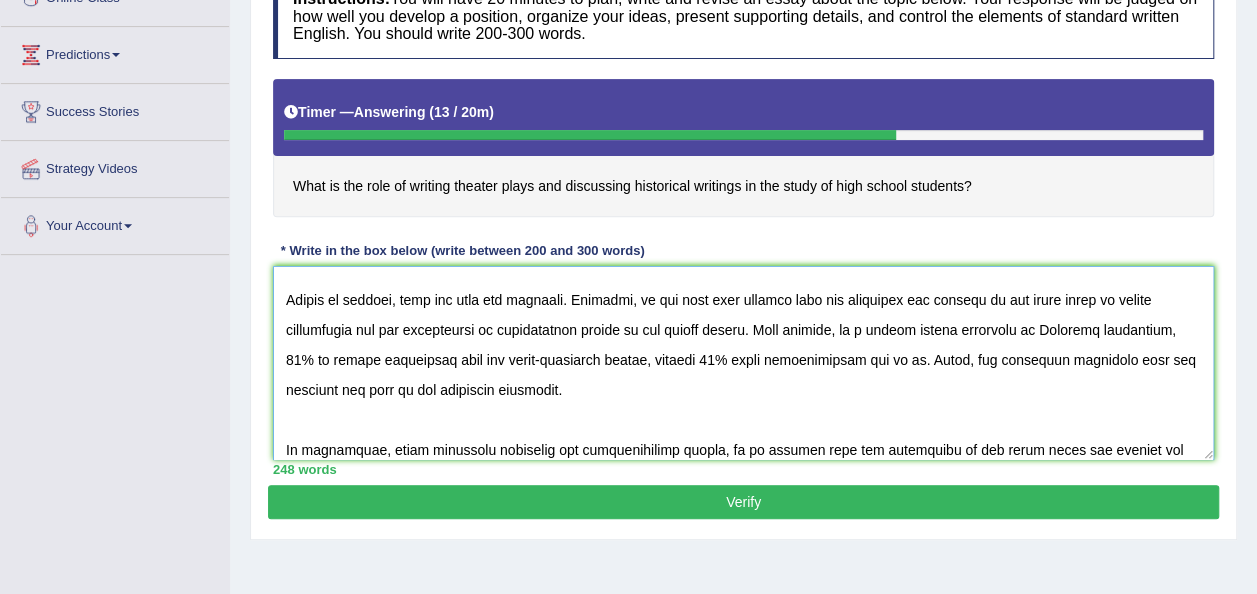 click at bounding box center [743, 363] 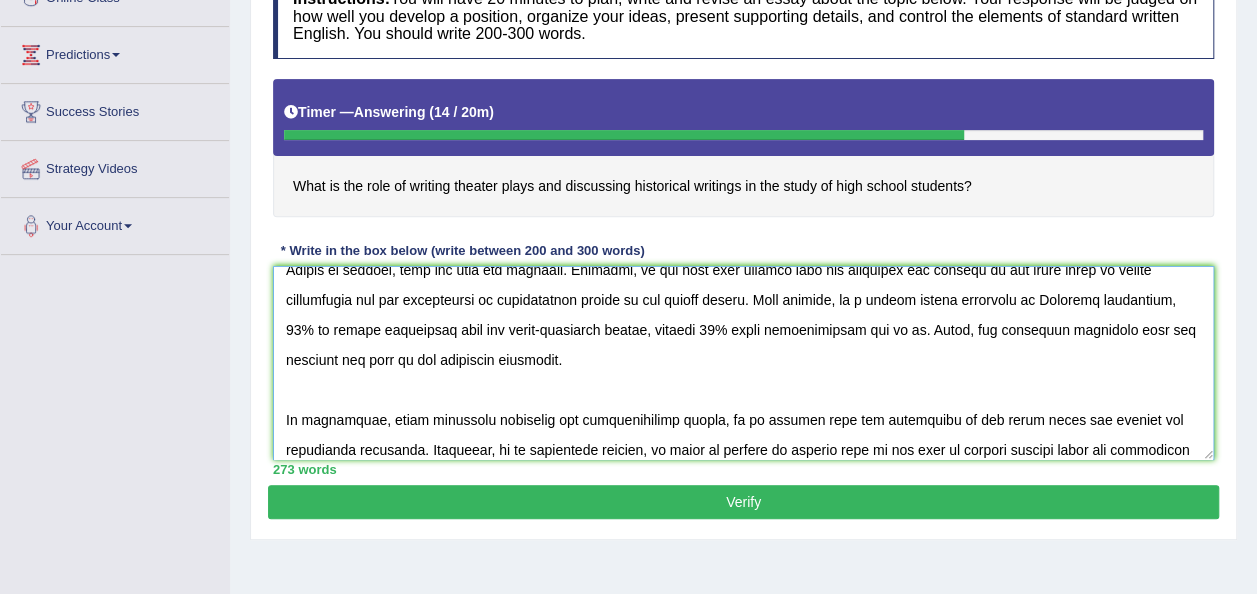 scroll, scrollTop: 318, scrollLeft: 0, axis: vertical 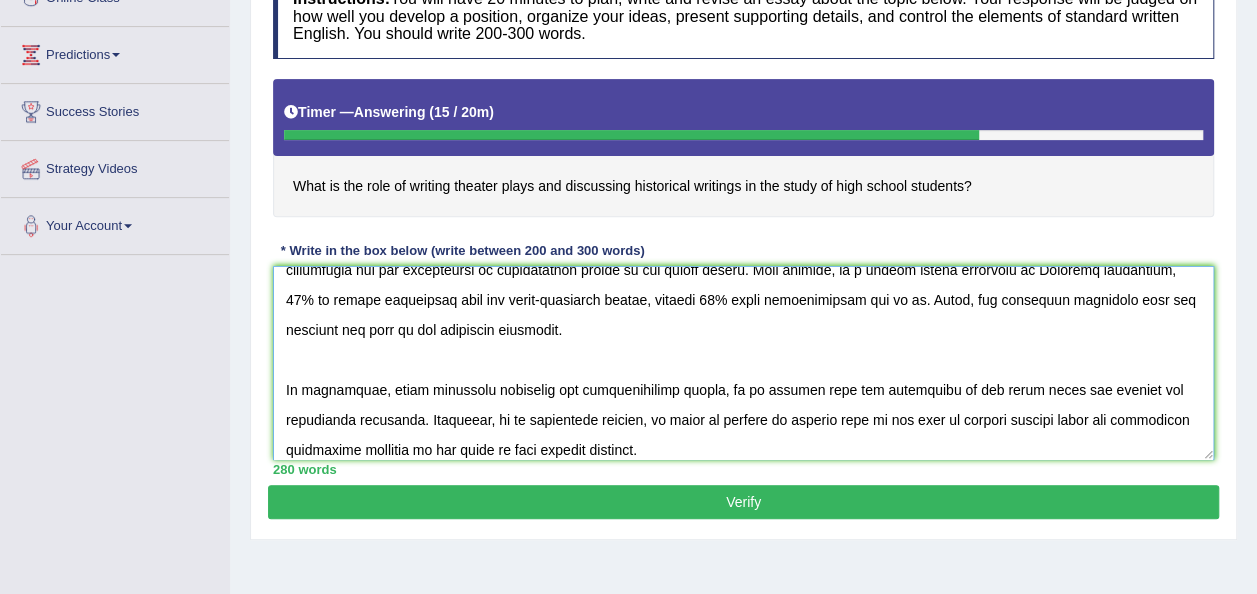 type on "In today's complex world, numerous issues and topics are subject to debate. One such topic is what is the role of writing theater plays and discussing historical writings in the study of high school students. While it is truwe that every topic has its own set of advantages and disadvantages, my view is good. This essay will explore the various scenarios of the topic and demonstrate the viewpoint with logical narraative.
To commence, one prominent aspect of the what is the role of writing theater plays and discussing historical writings in the study of high school is that good for new students. It imporved the existing scenario tremendously, paving the vay not just for a better economic future, but also for overall developnment and growth. For instance, recent academic research carried out by the [COUNTRY] Government indicates that 60% of citizens gaiend immensely from it. Therefore the aforementioned points justify the viewpoint.
Moving on further, also not good for students. Moreover, it has also been ..." 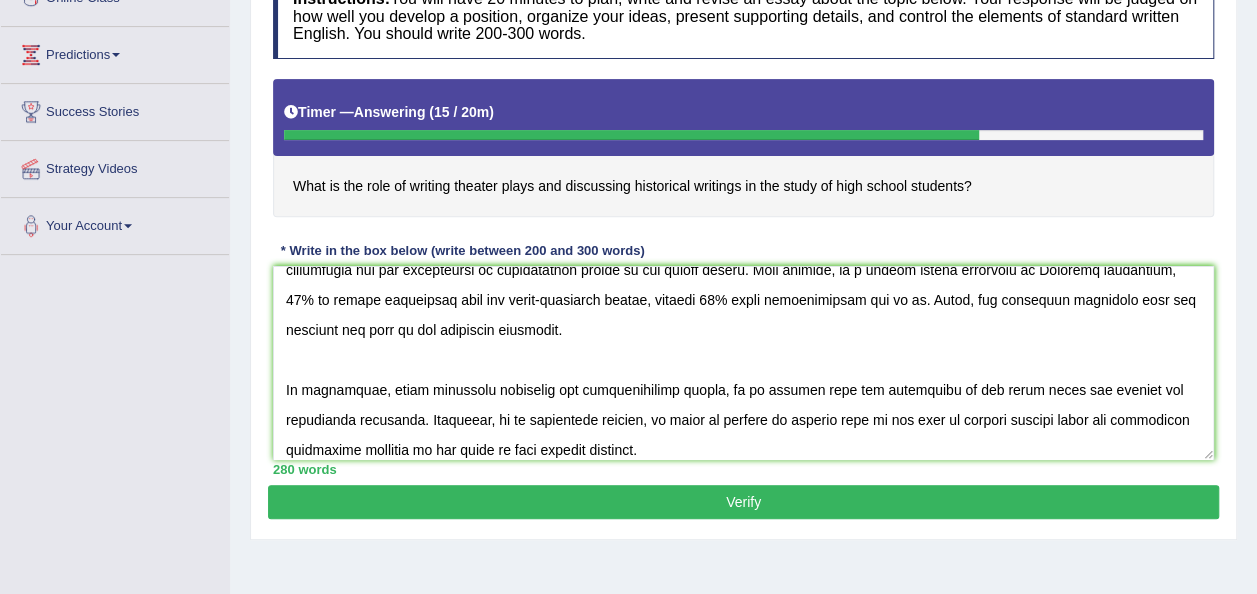 click on "Verify" at bounding box center (743, 502) 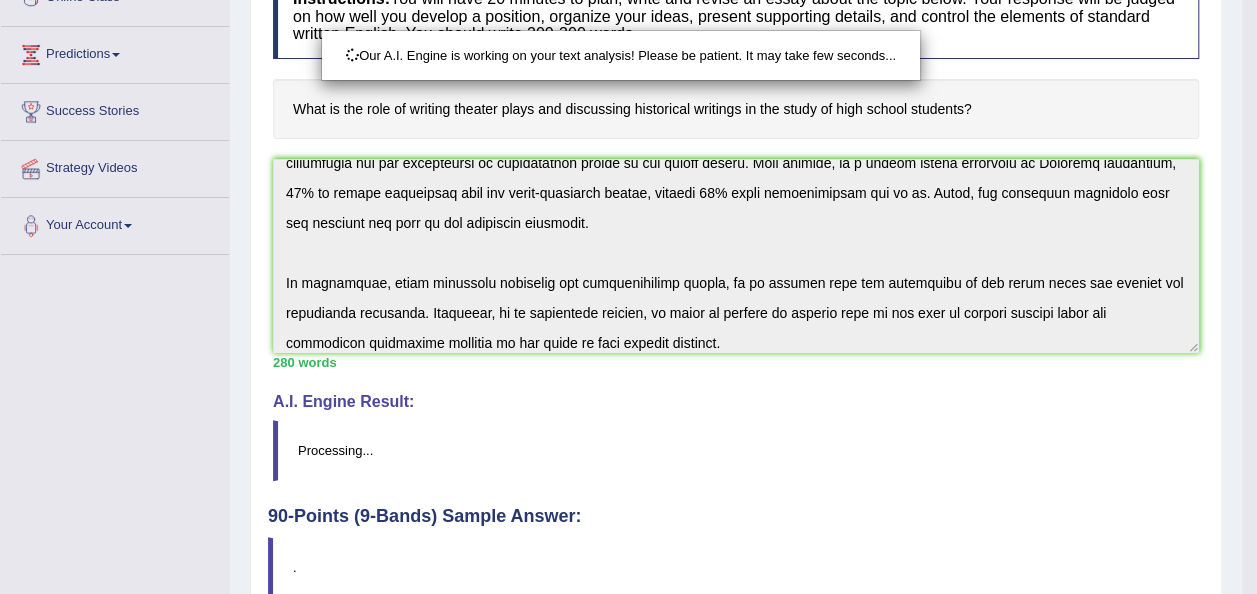 scroll, scrollTop: 348, scrollLeft: 0, axis: vertical 